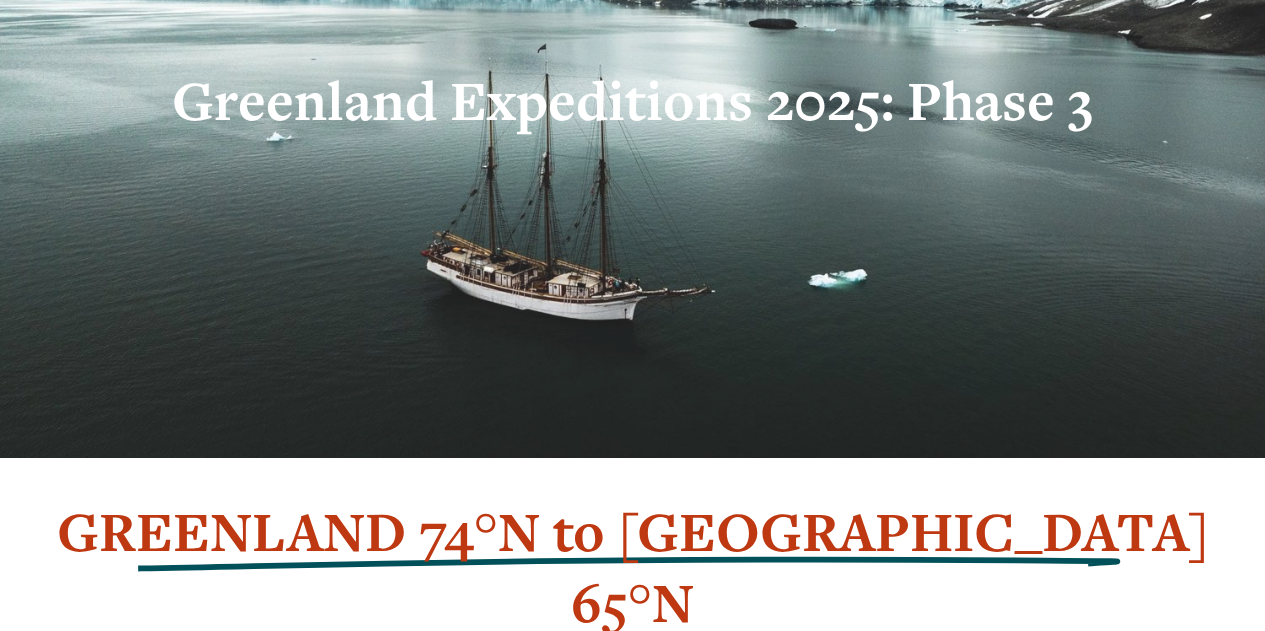 scroll, scrollTop: 0, scrollLeft: 0, axis: both 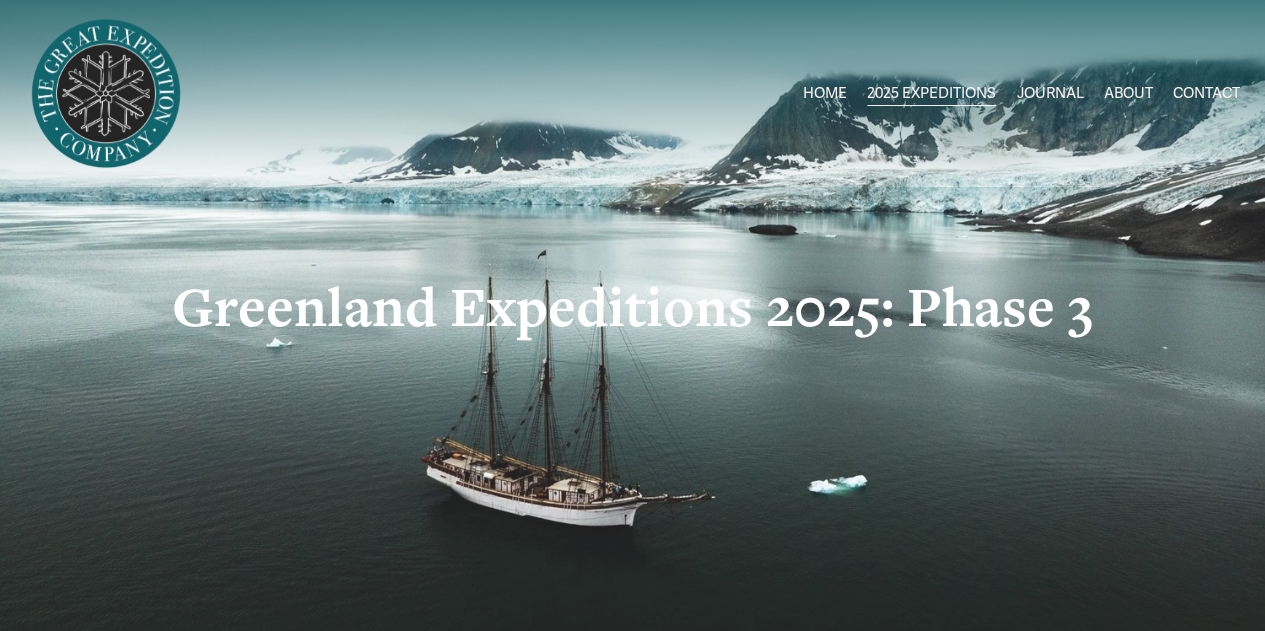 click on "HOME" at bounding box center (825, 94) 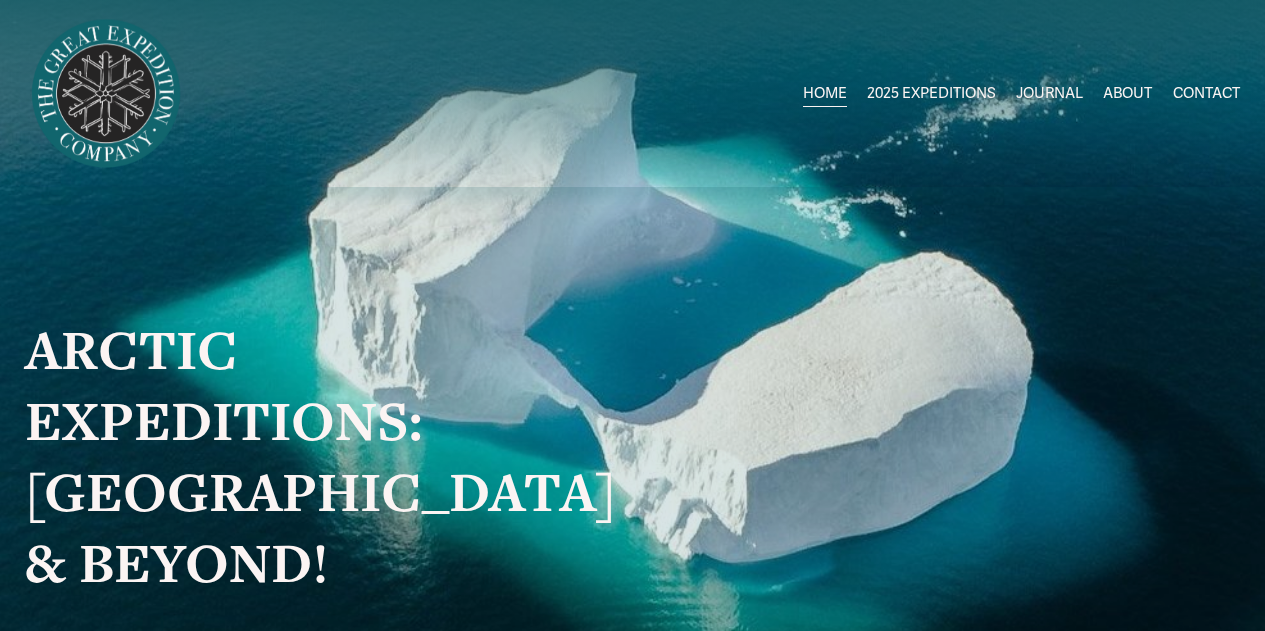 scroll, scrollTop: 0, scrollLeft: 0, axis: both 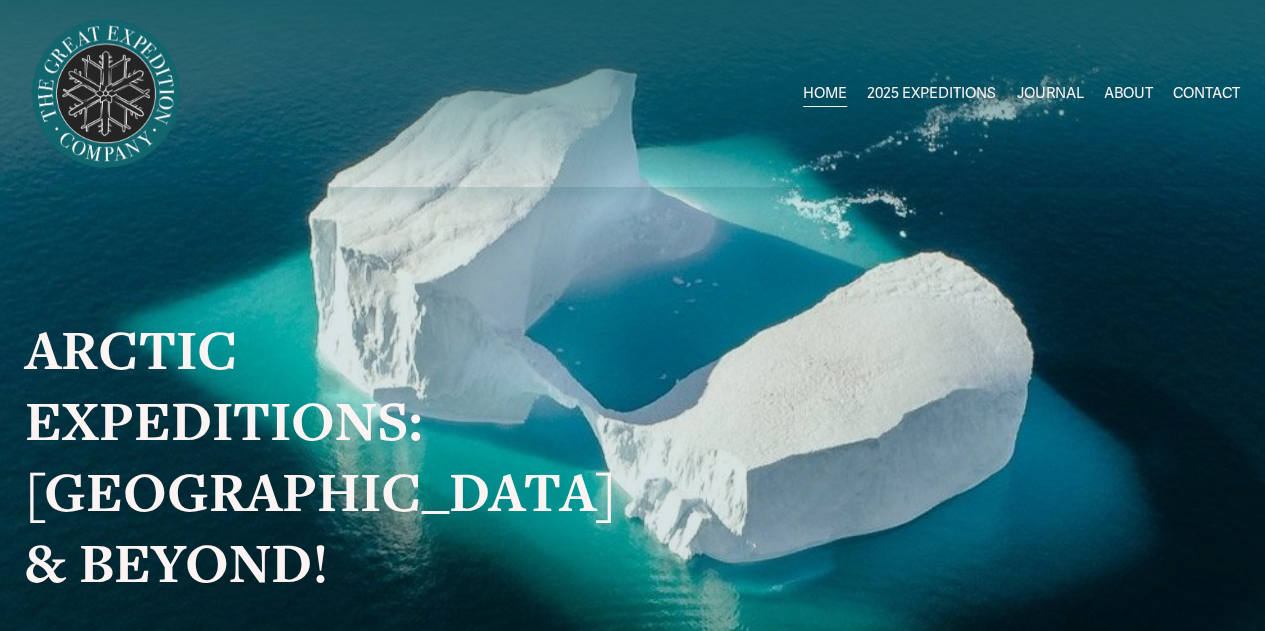 click on "Greenland [DATE]-[DATE]" at bounding box center (0, 0) 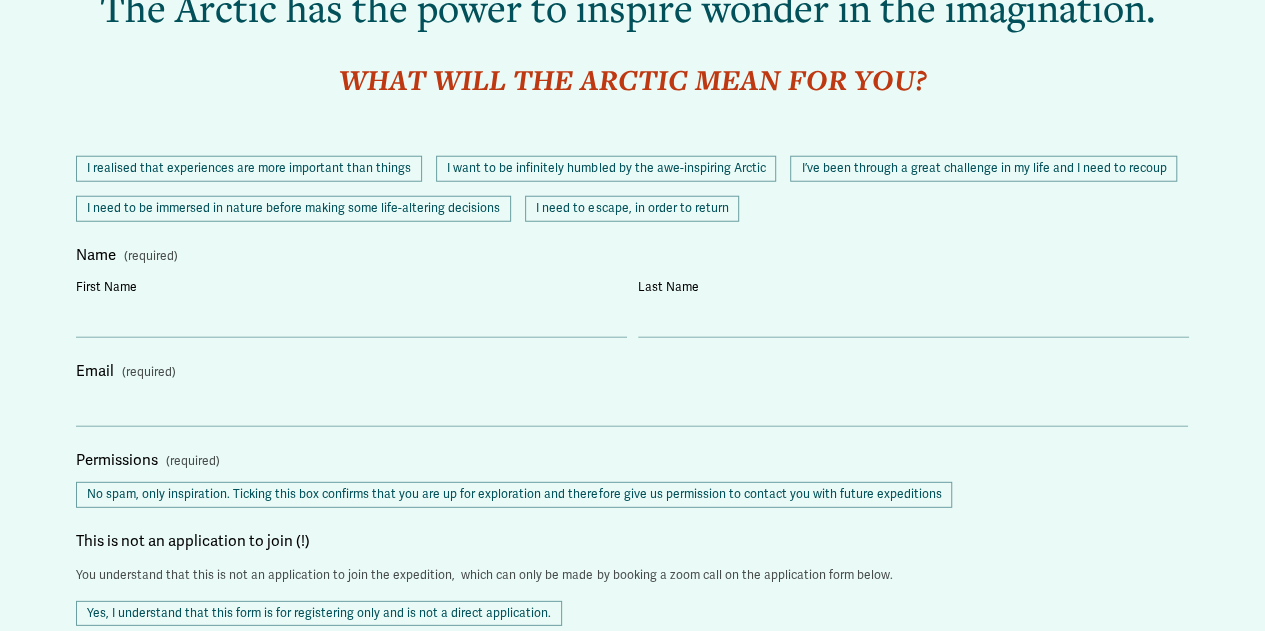 scroll, scrollTop: 2500, scrollLeft: 0, axis: vertical 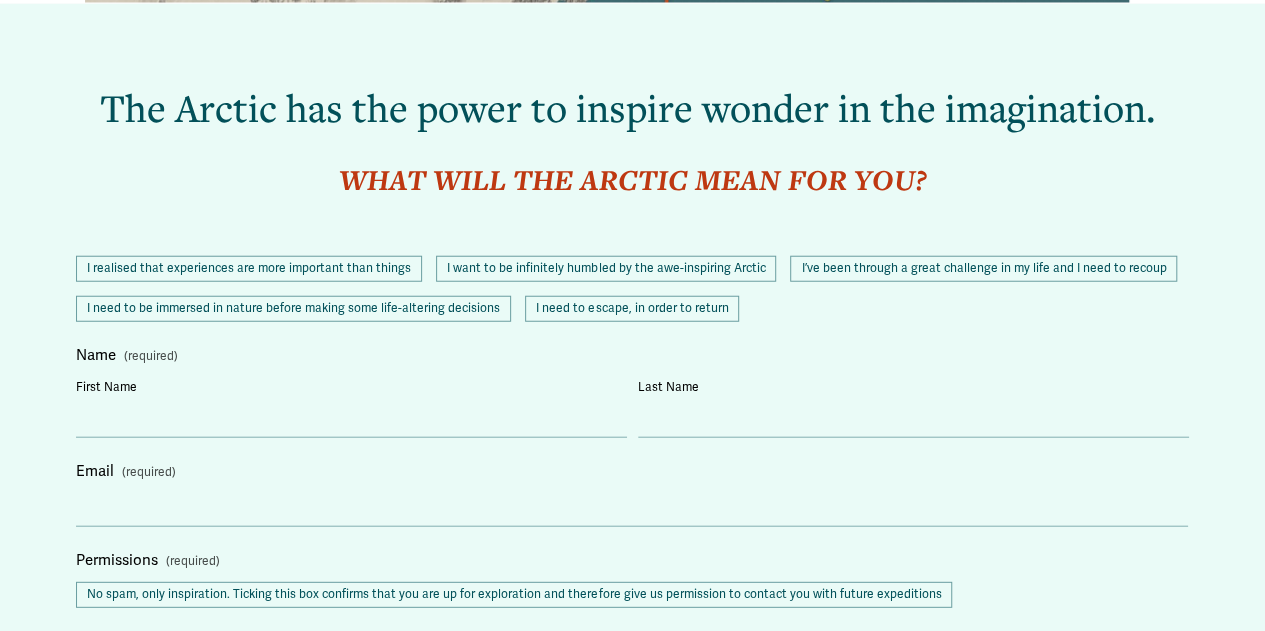 click on "I realised that experiences are more important than things" at bounding box center [249, 269] 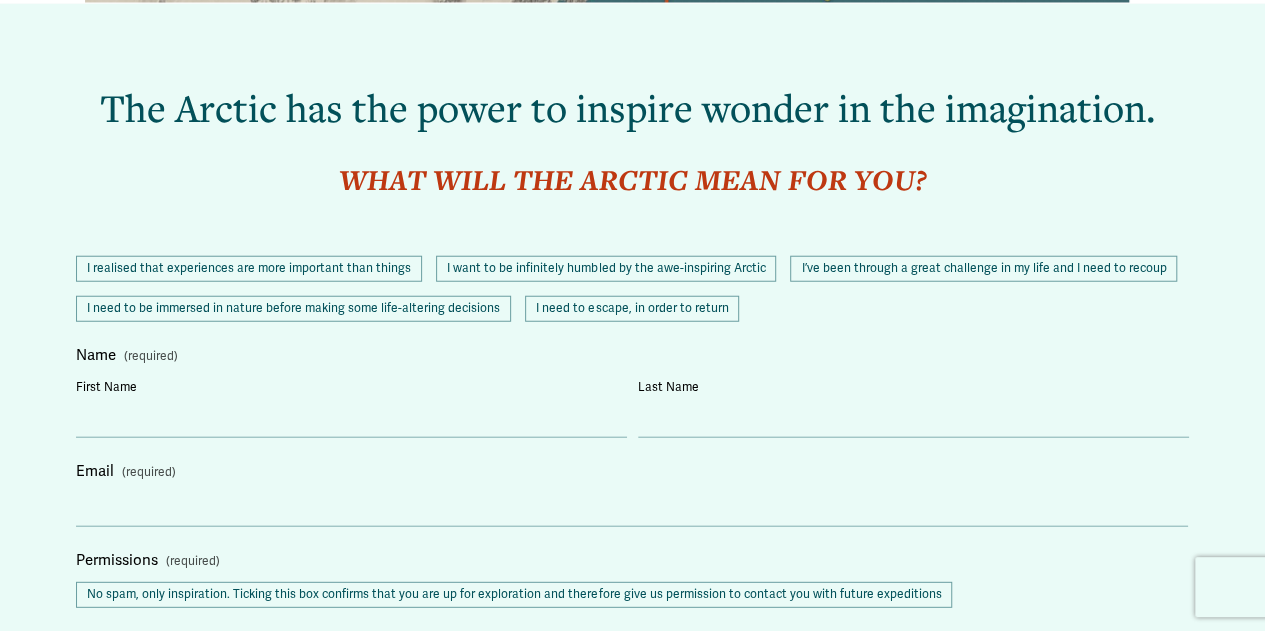 click on "I want to be infinitely humbled by the awe-inspiring Arctic" at bounding box center (606, 269) 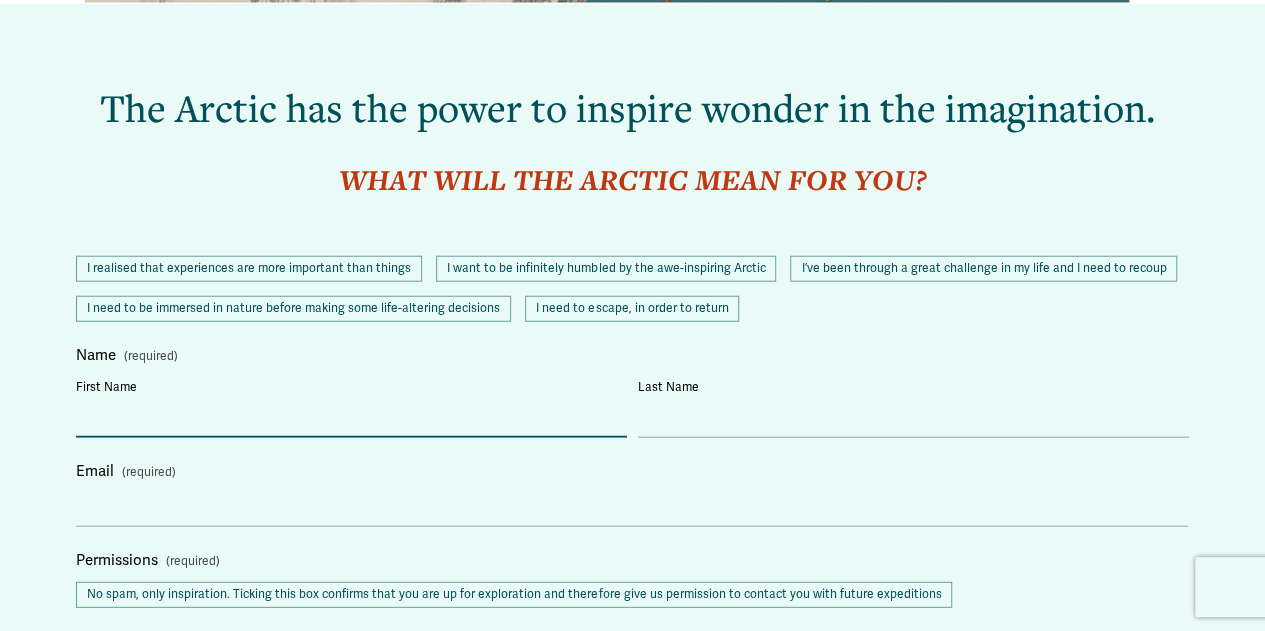 click on "First Name" at bounding box center [351, 419] 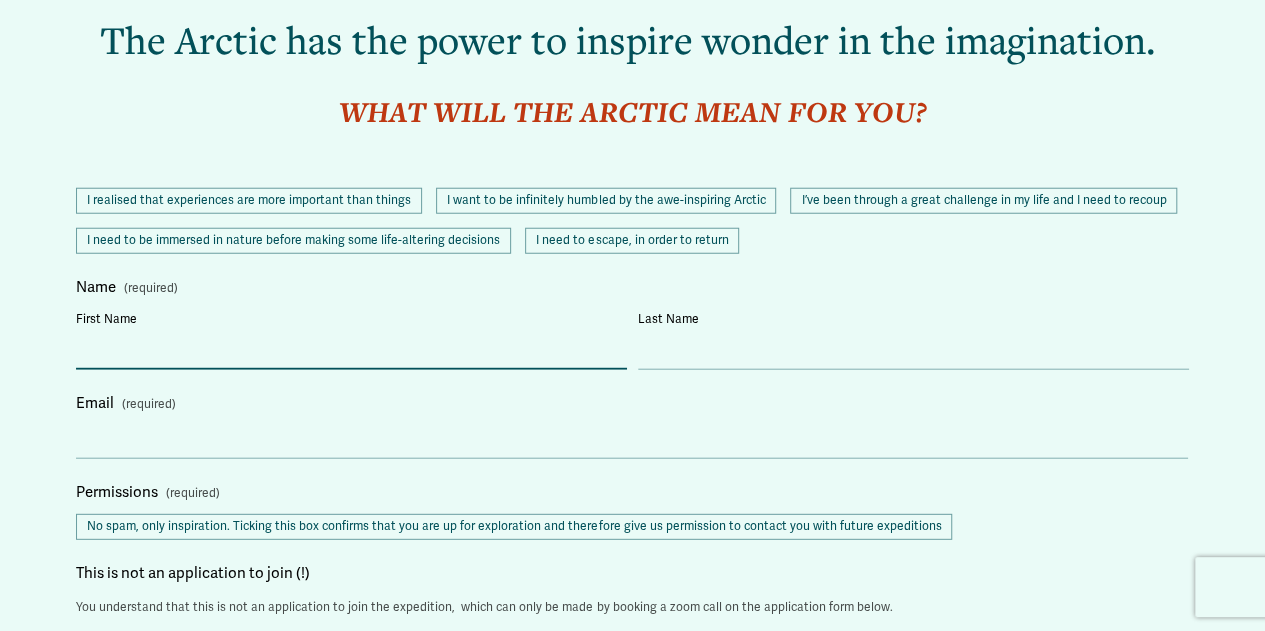 scroll, scrollTop: 2600, scrollLeft: 0, axis: vertical 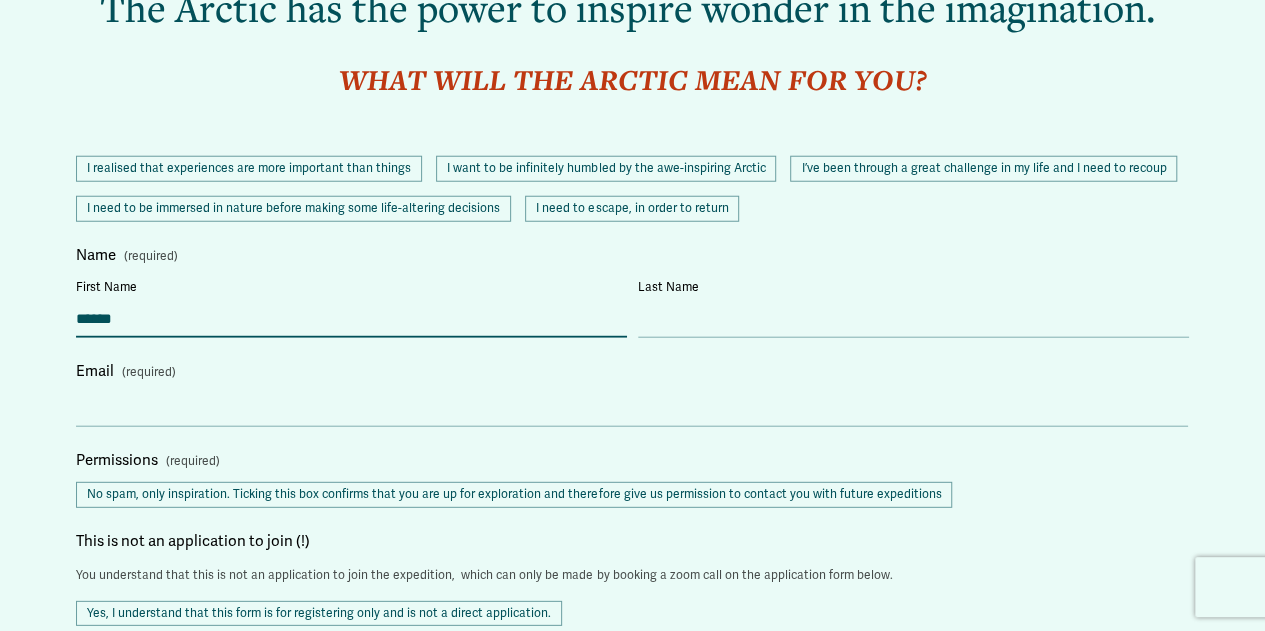 type on "******" 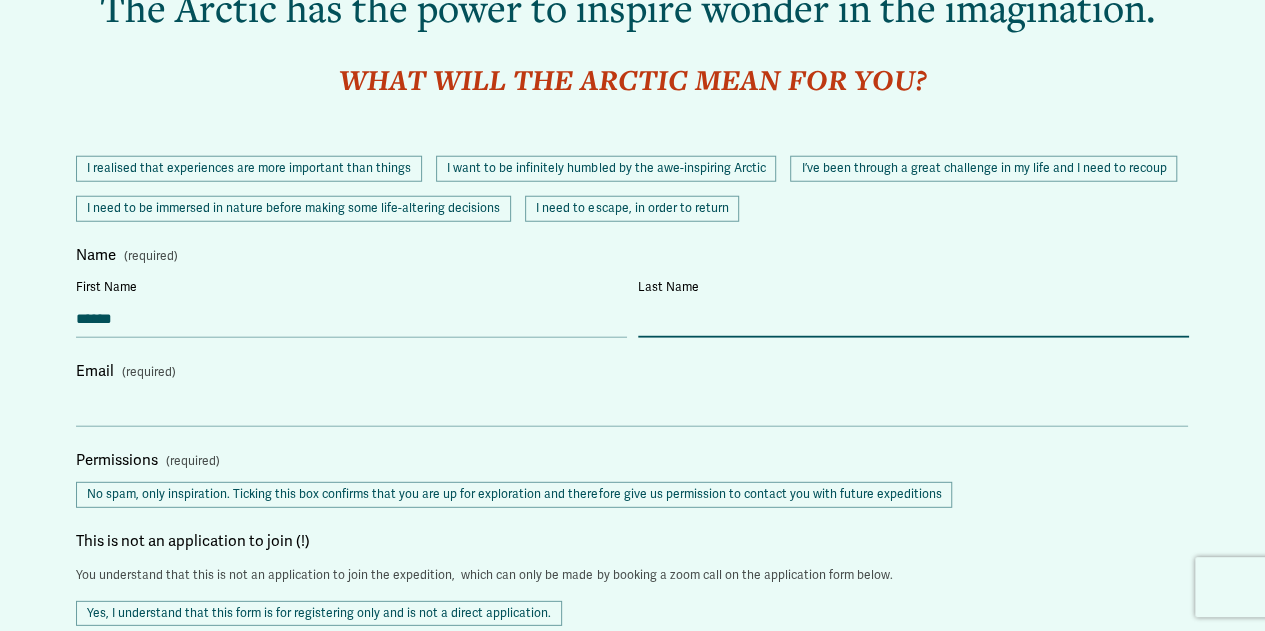 click on "Last Name" at bounding box center (913, 319) 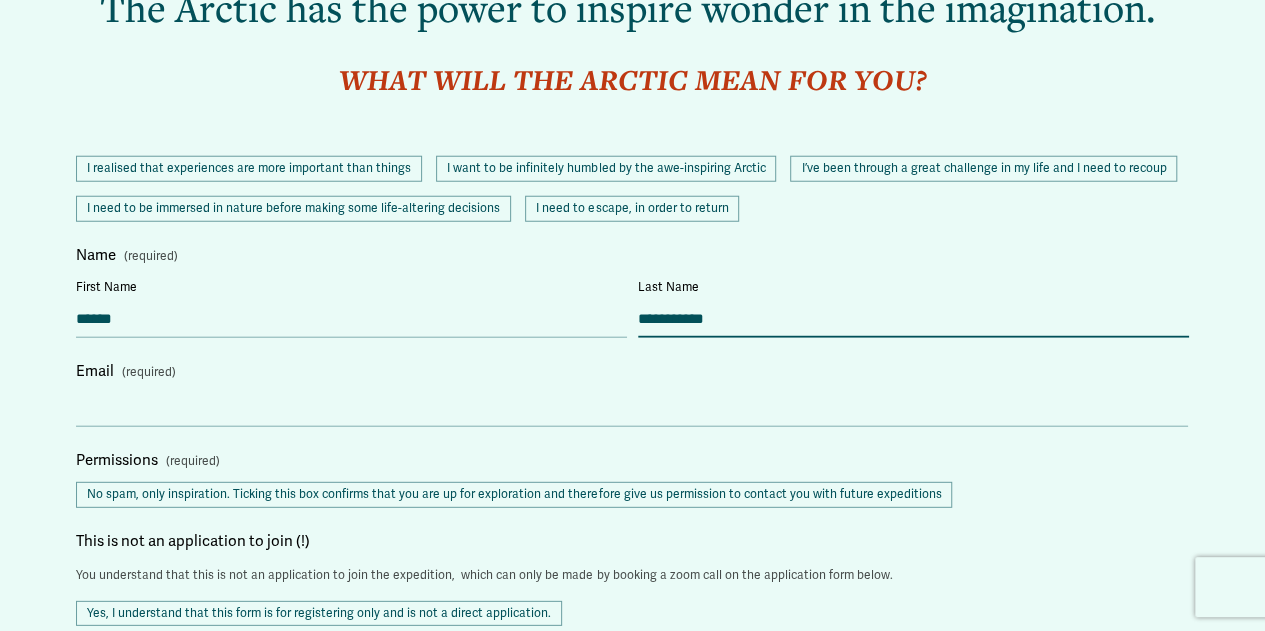 type on "**********" 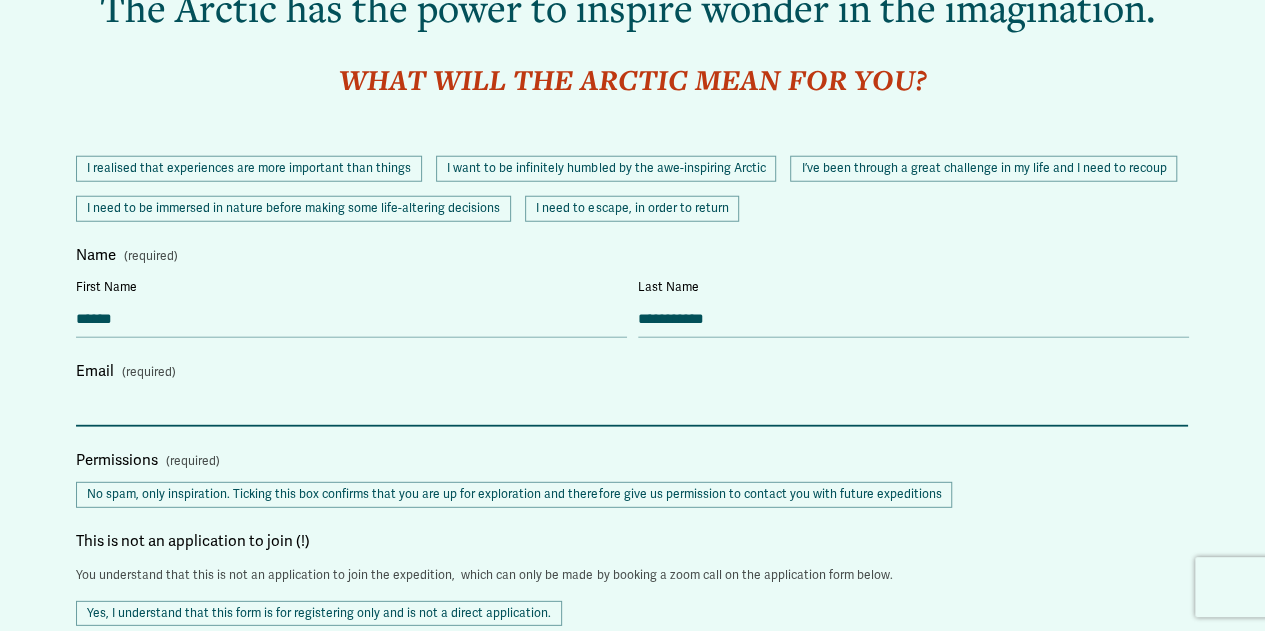 click on "Email (required)" at bounding box center (632, 408) 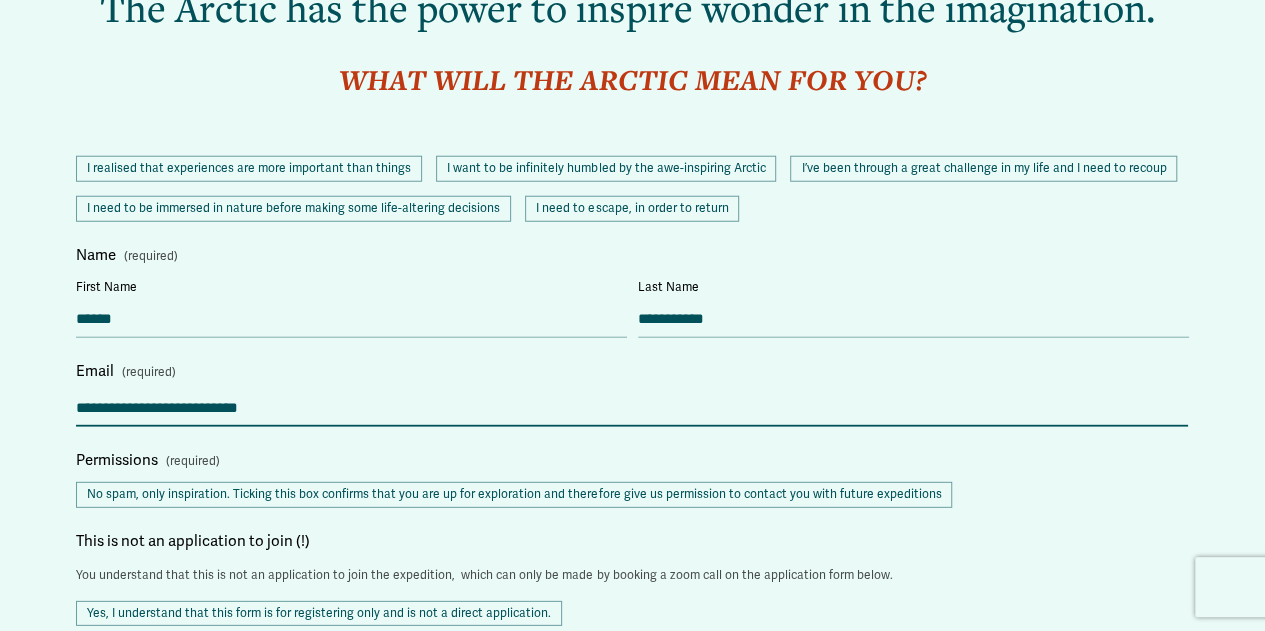 click on "**********" at bounding box center [632, 408] 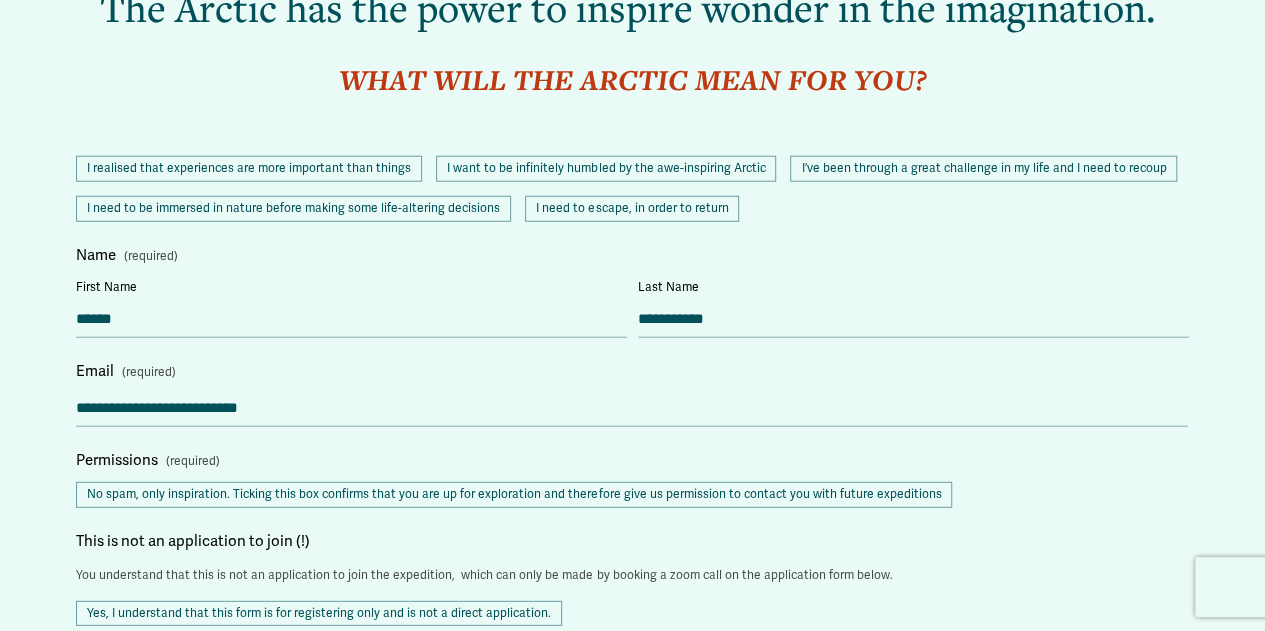 click on "No spam, only inspiration.  Ticking this box confirms that you are up for exploration and therefore give us permission to contact you with future expeditions" at bounding box center [514, 495] 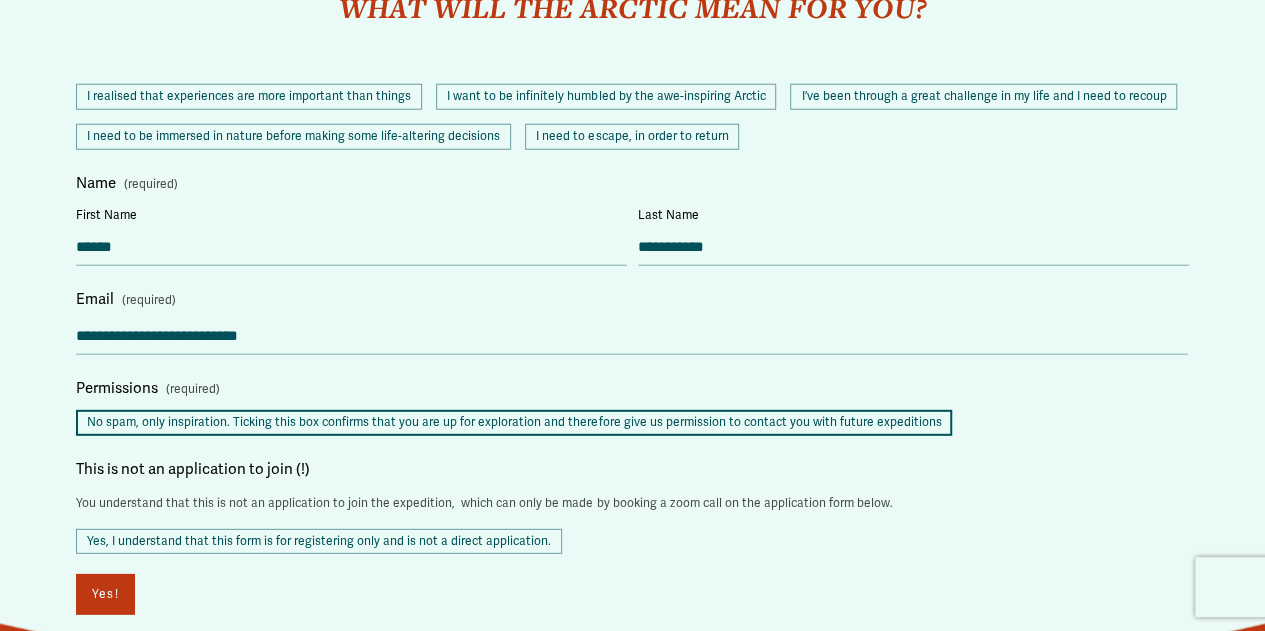 scroll, scrollTop: 2700, scrollLeft: 0, axis: vertical 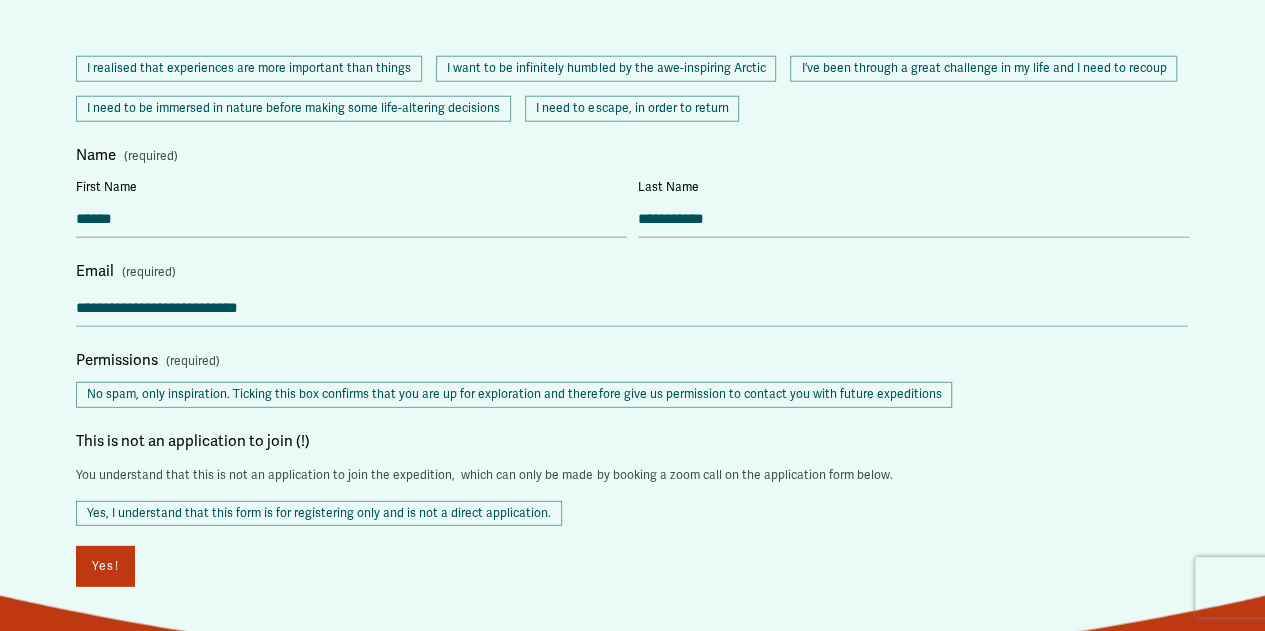click on "Yes, I understand that this form is for registering  only and is not a direct application." at bounding box center [319, 514] 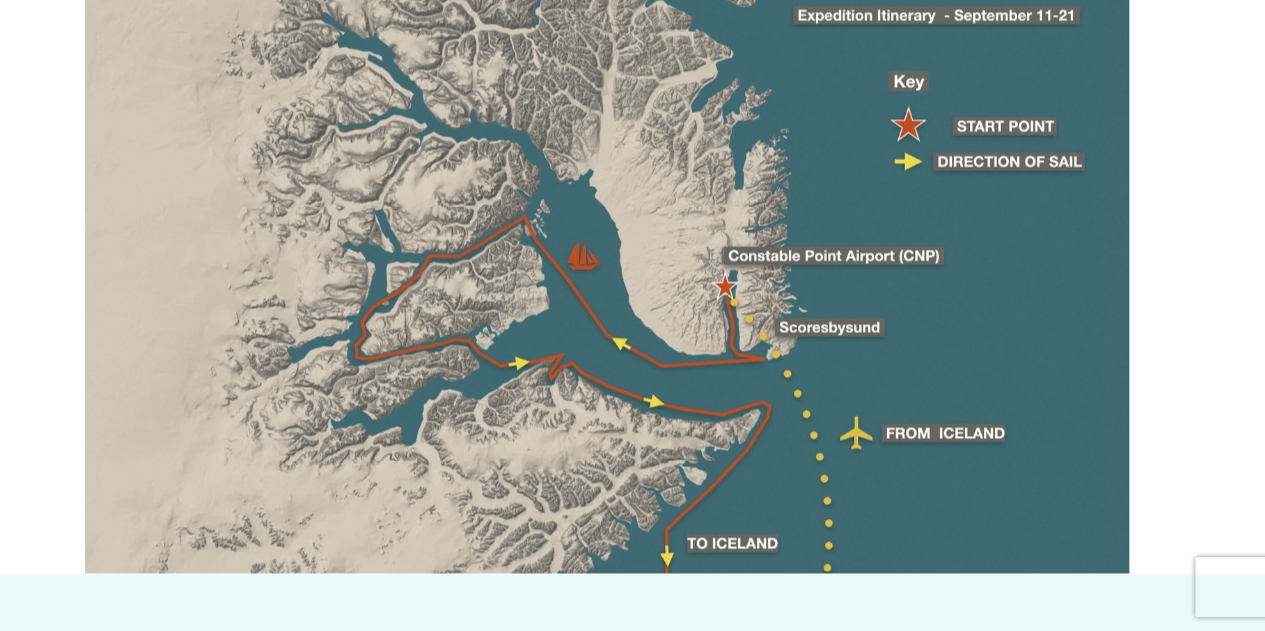 scroll, scrollTop: 1900, scrollLeft: 0, axis: vertical 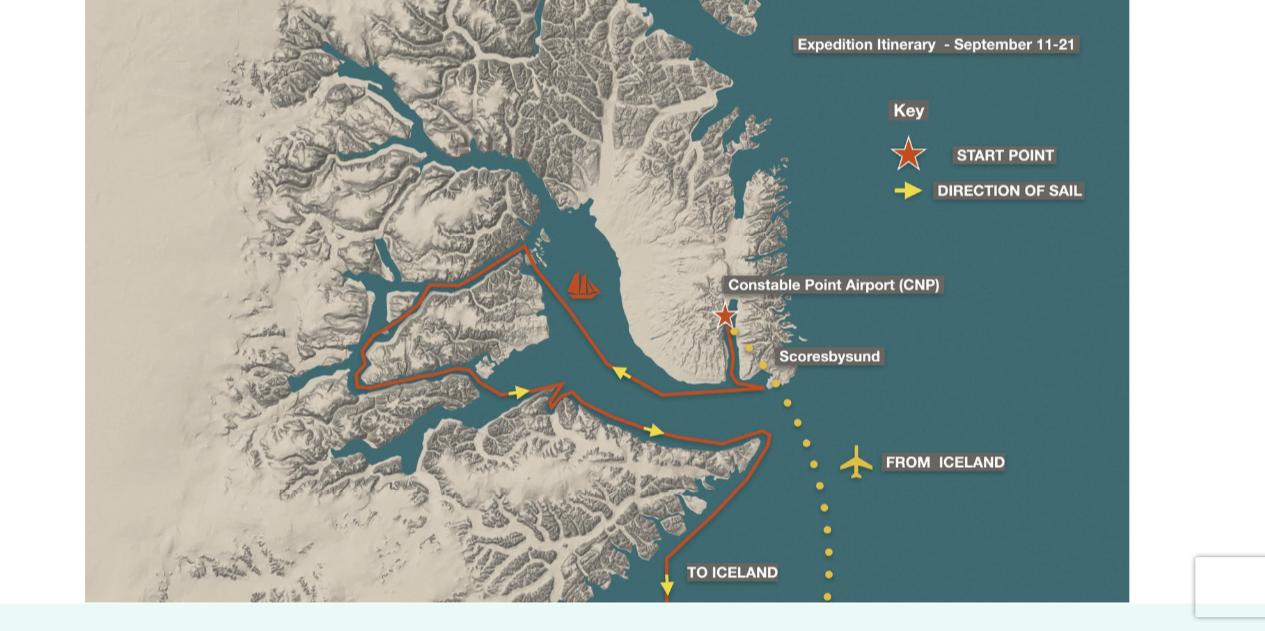 click at bounding box center (606, 293) 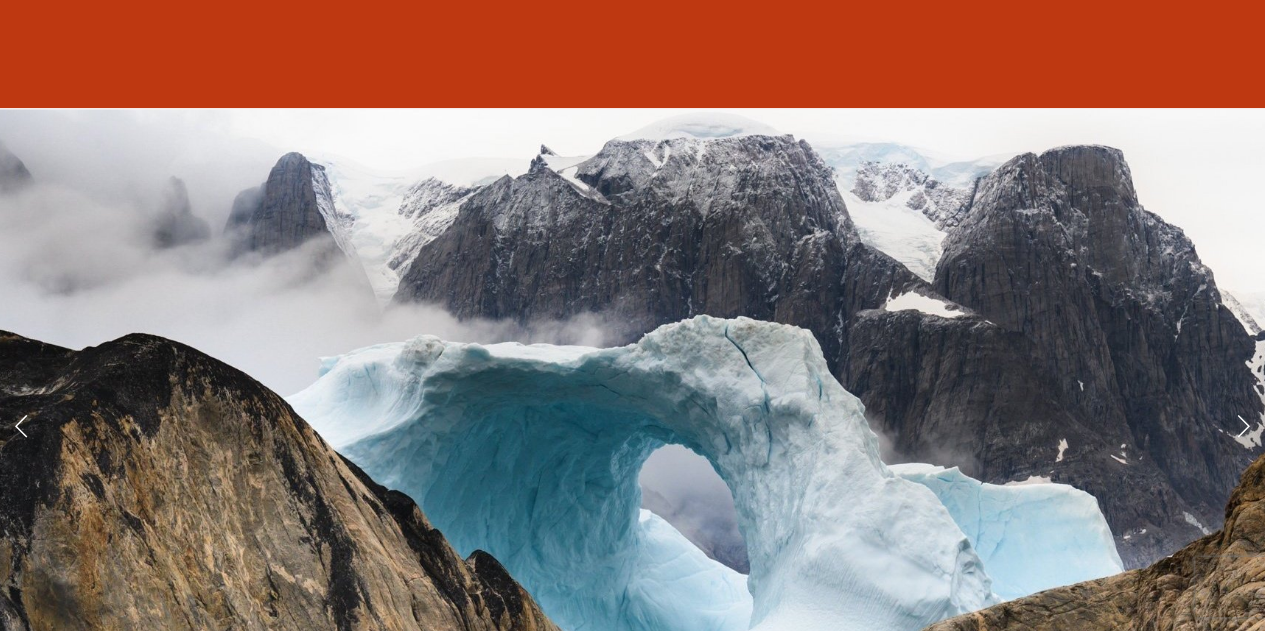 scroll, scrollTop: 4900, scrollLeft: 0, axis: vertical 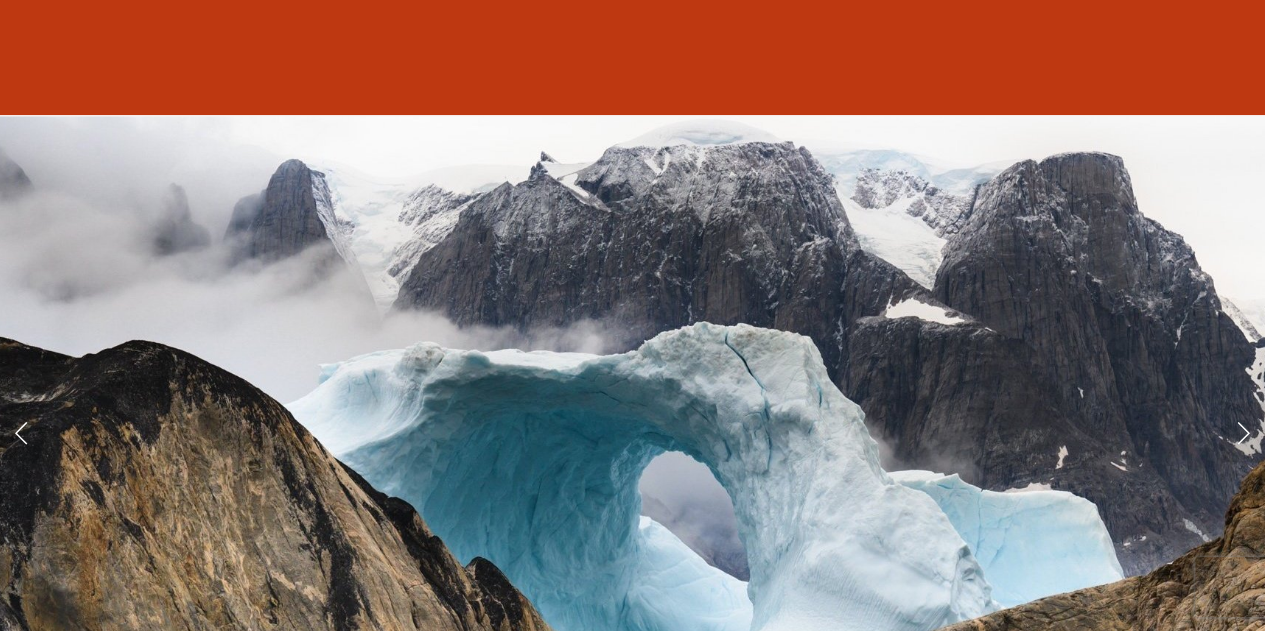 click at bounding box center (1243, 432) 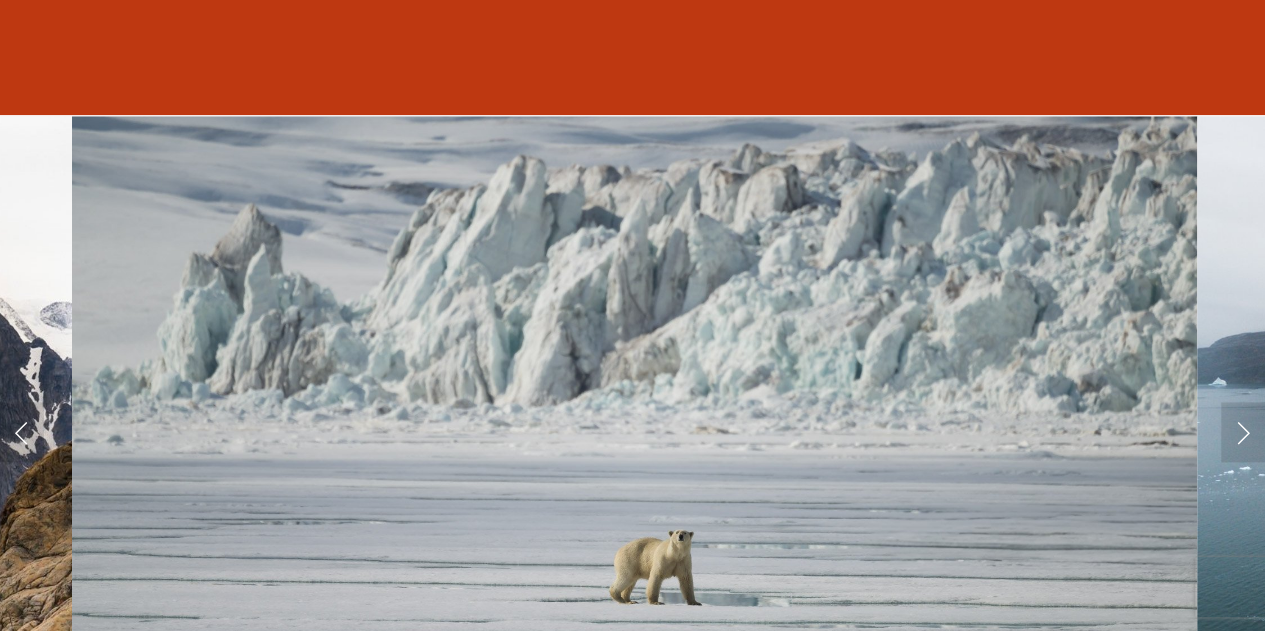 click at bounding box center [1243, 432] 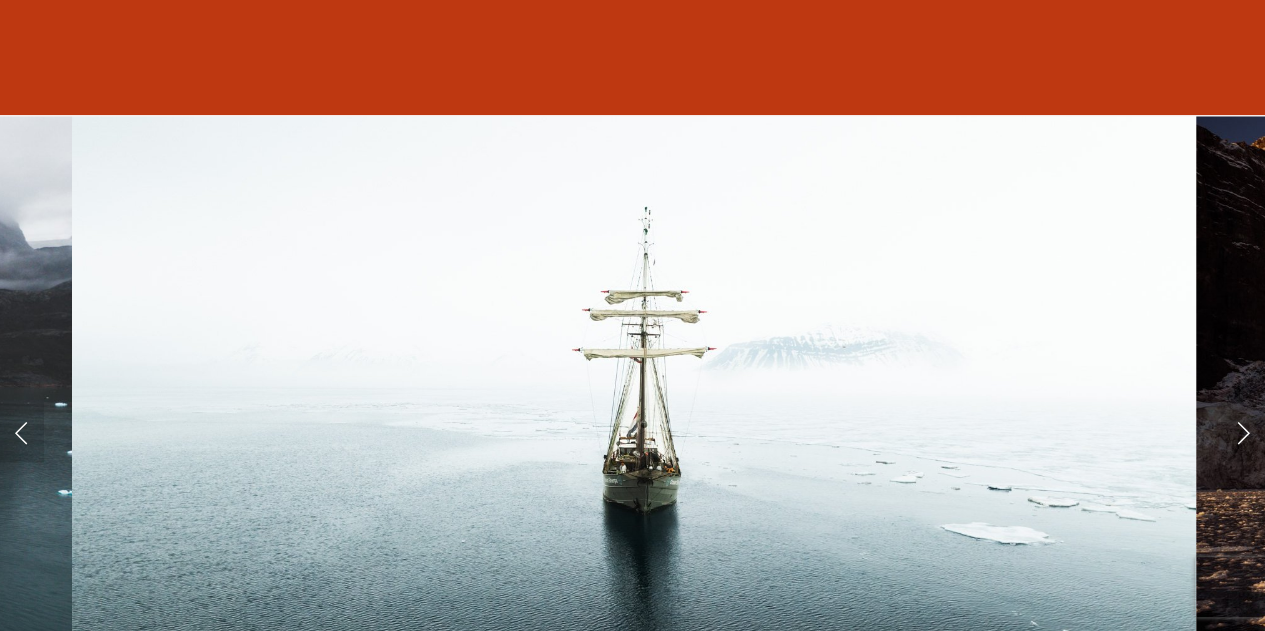 click at bounding box center [1243, 432] 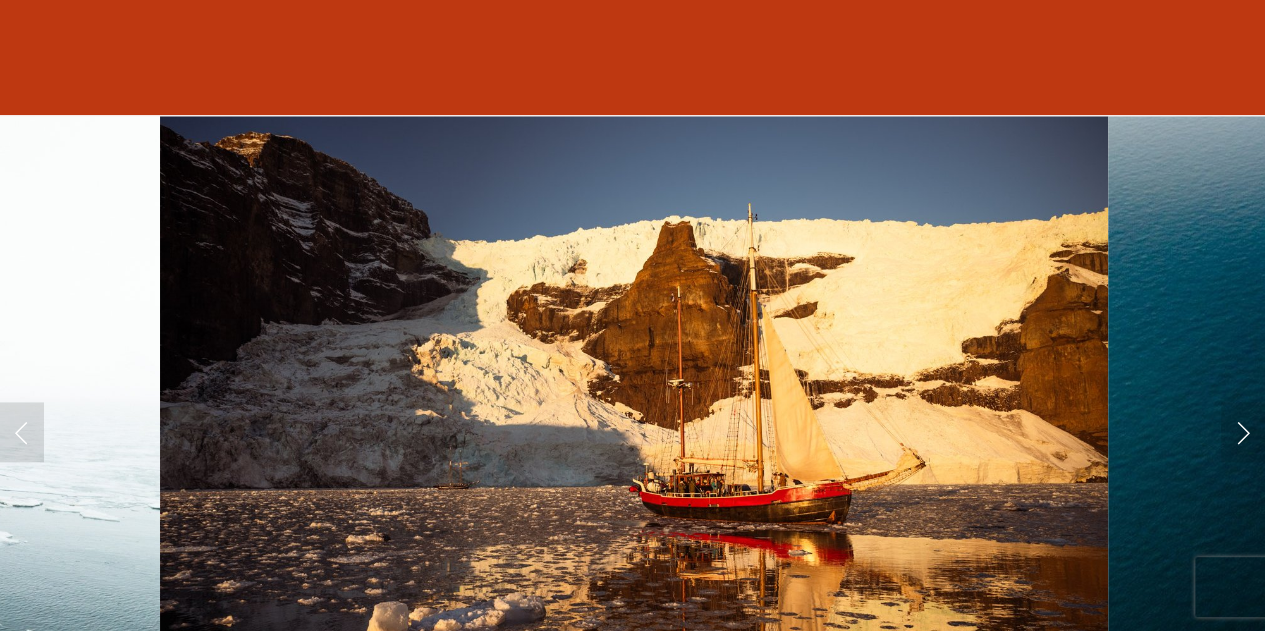 click at bounding box center [1243, 432] 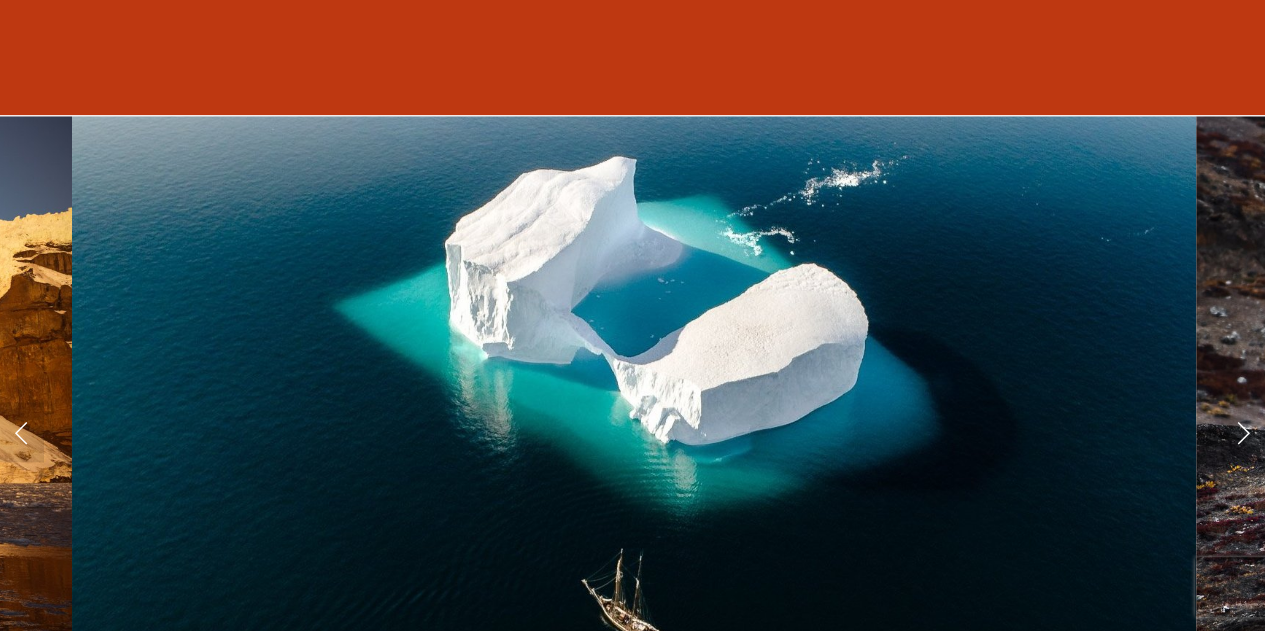 click at bounding box center (1243, 432) 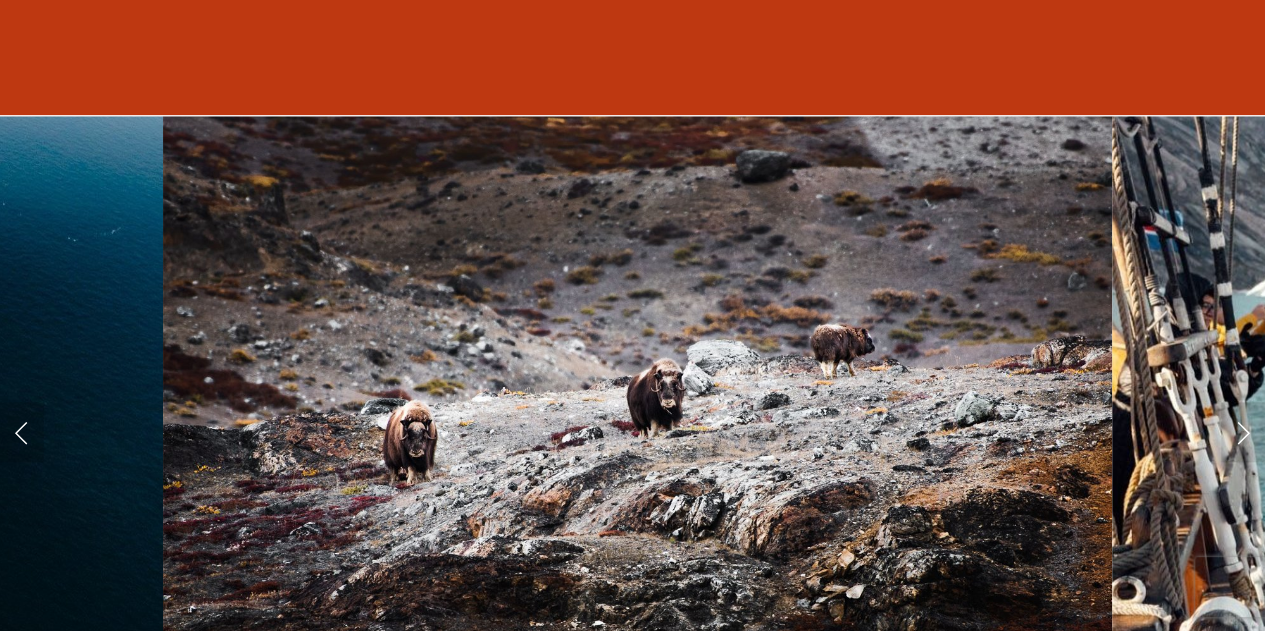 click at bounding box center (1243, 432) 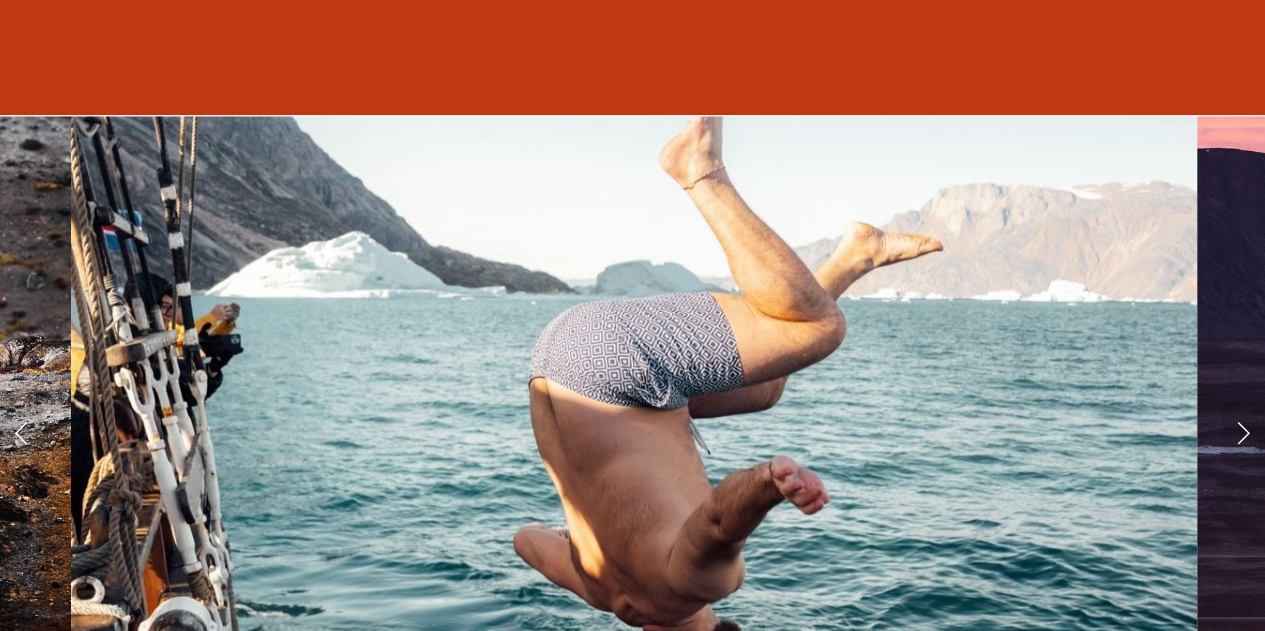 click at bounding box center (1243, 432) 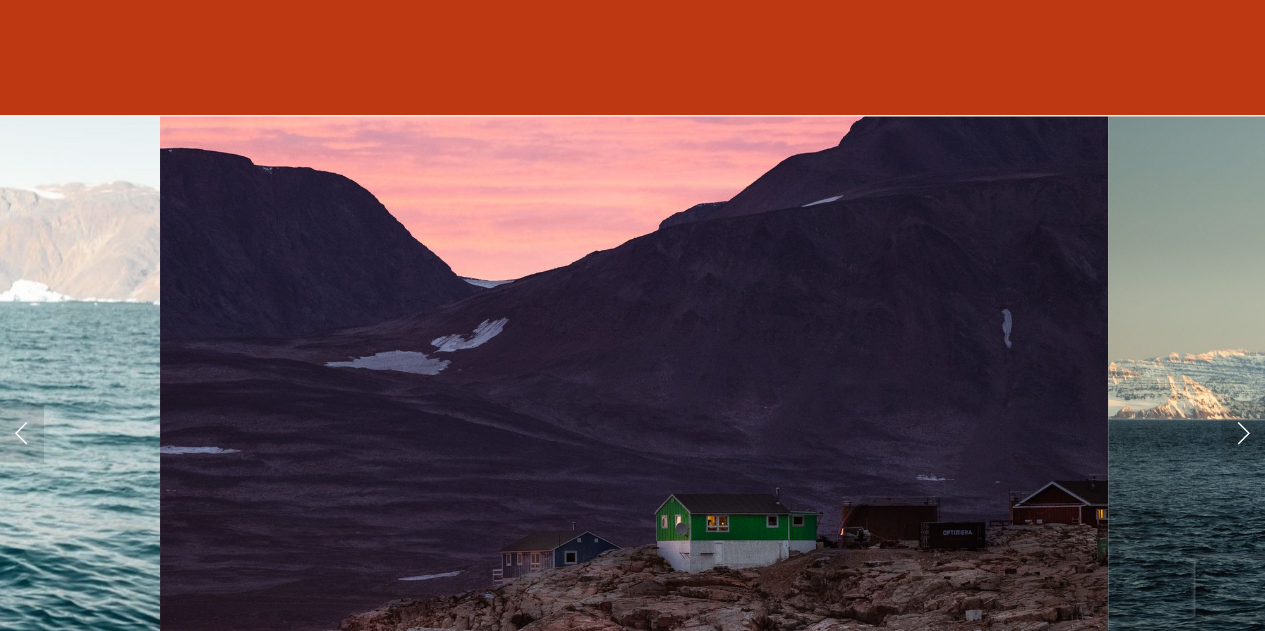 click at bounding box center [1243, 432] 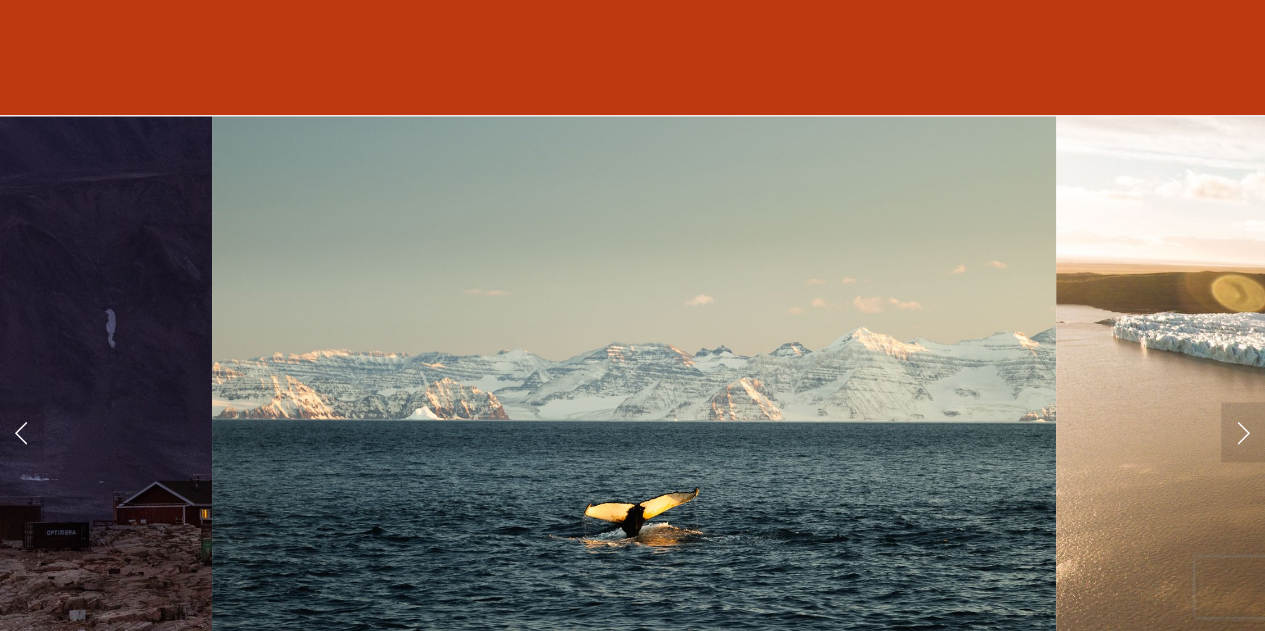 click at bounding box center (1243, 432) 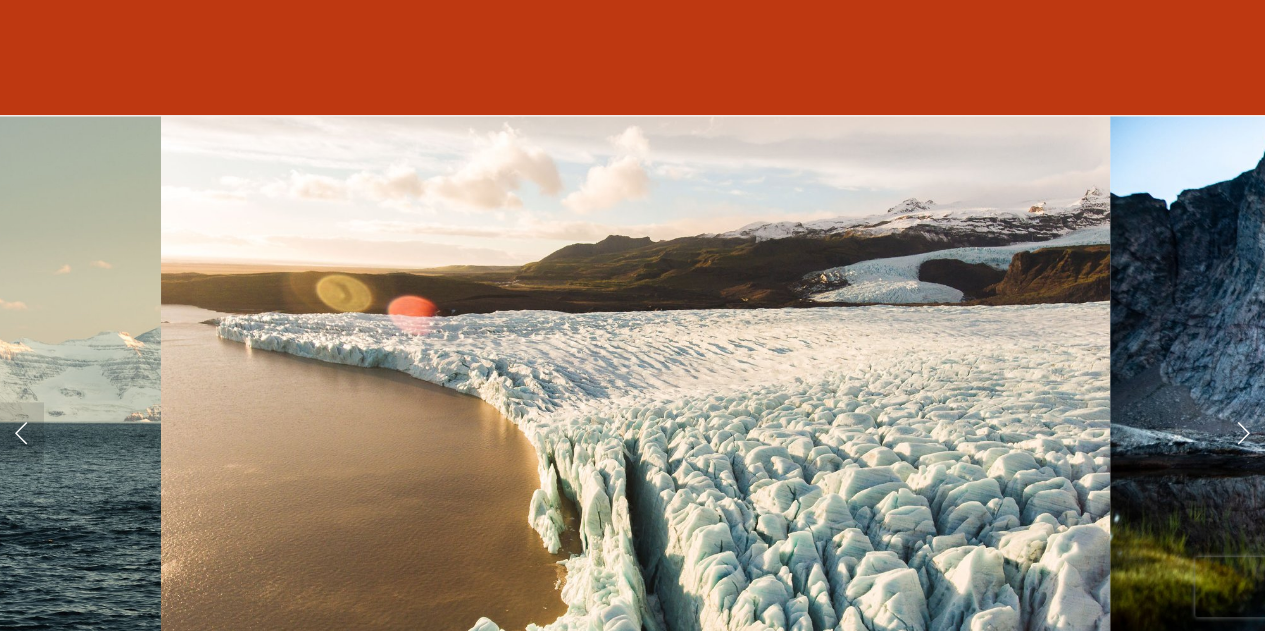 click at bounding box center [1243, 432] 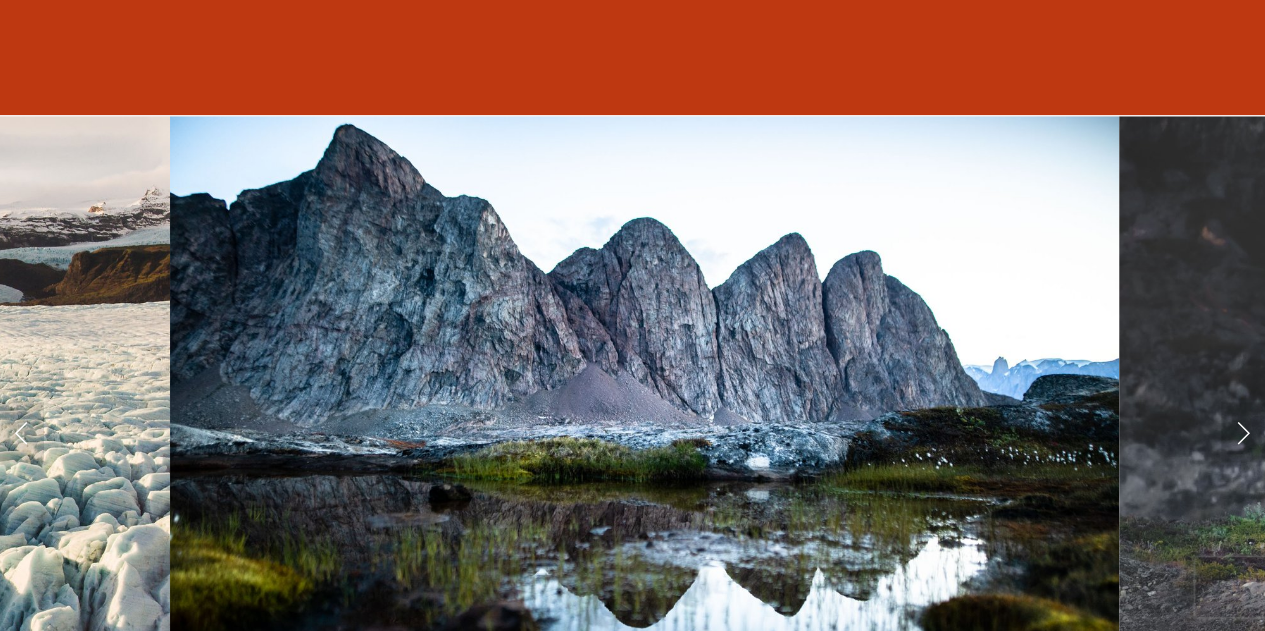 click at bounding box center [1243, 432] 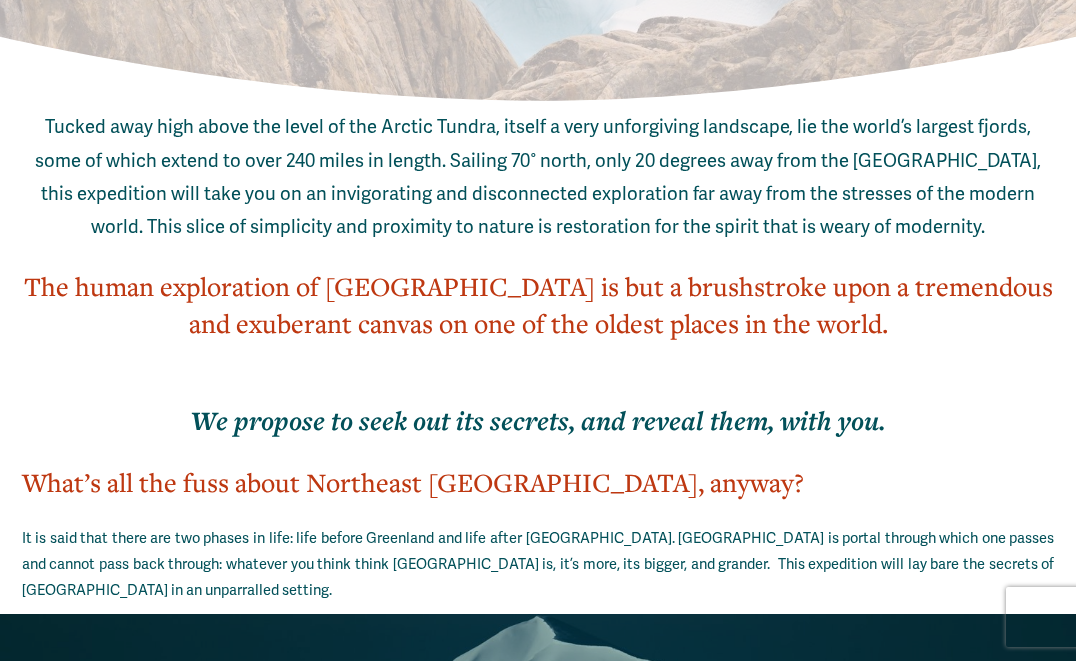 scroll, scrollTop: 5997, scrollLeft: 0, axis: vertical 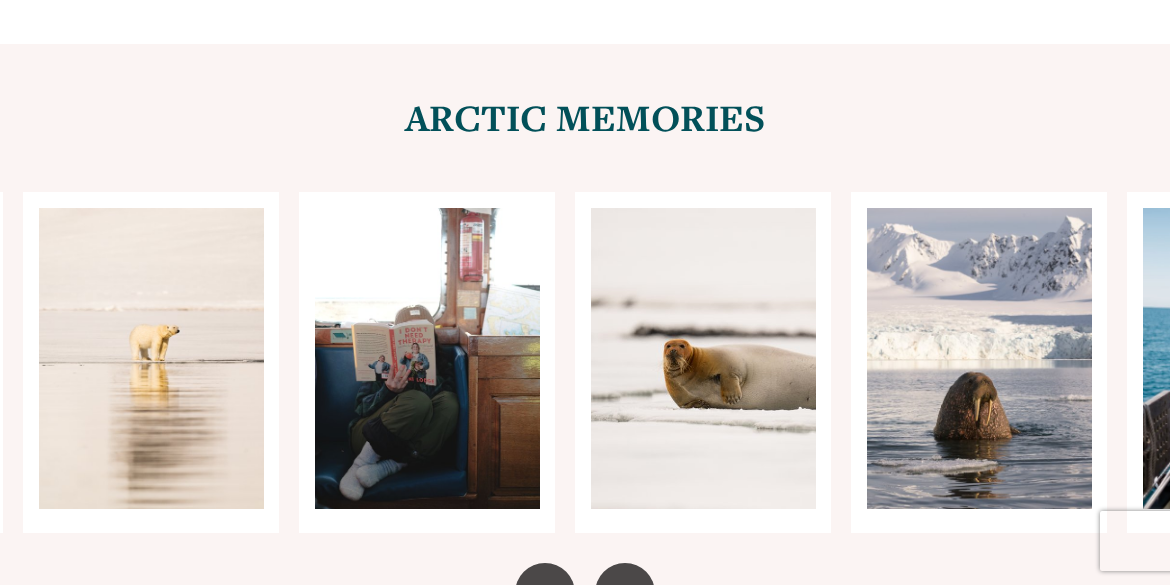 click 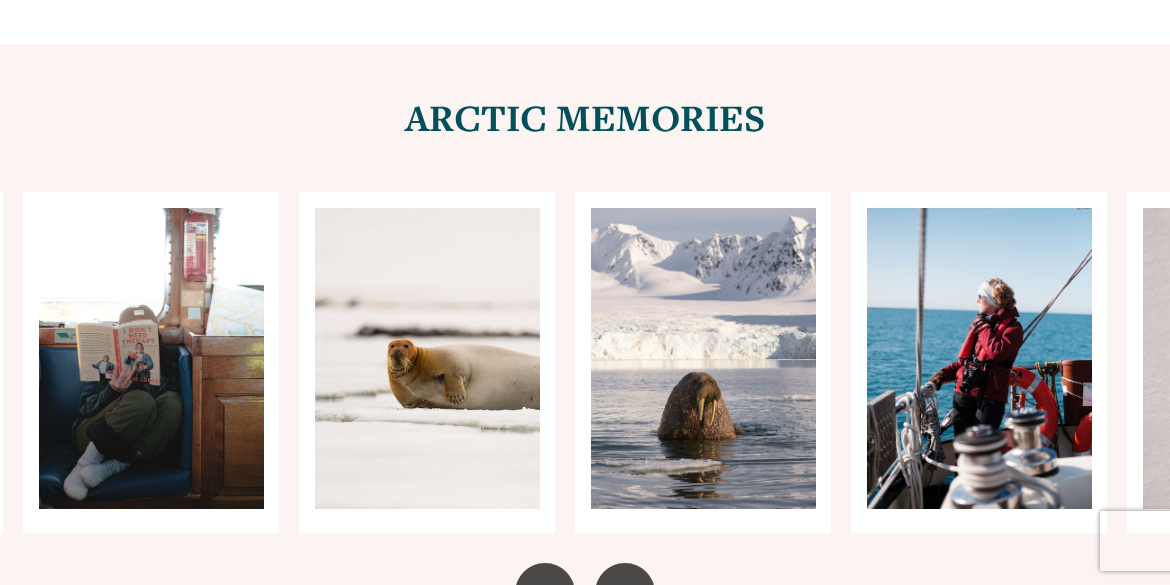 click 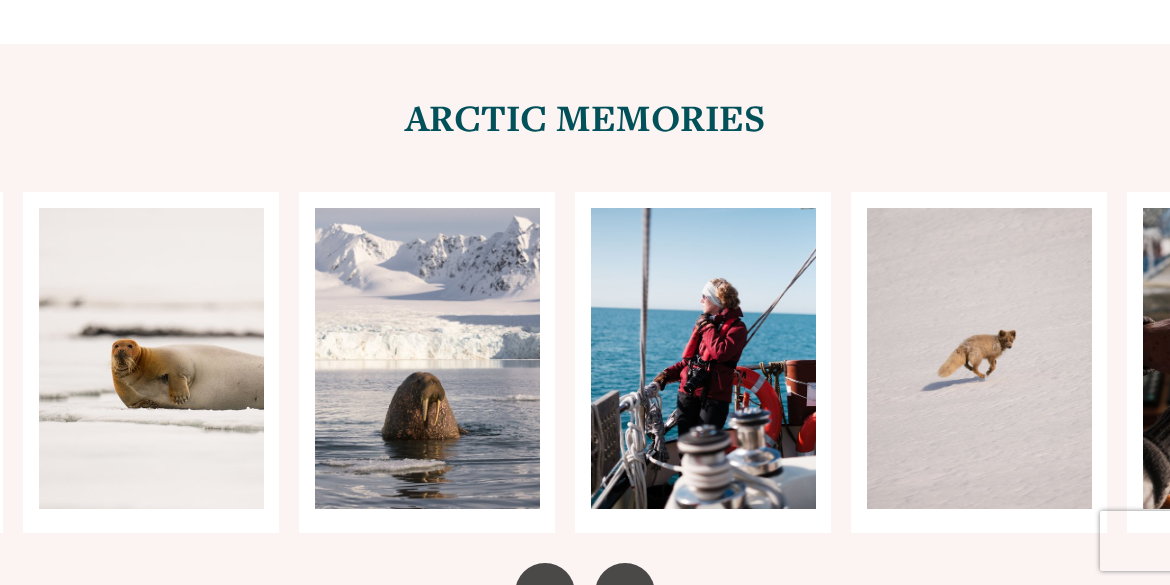 click 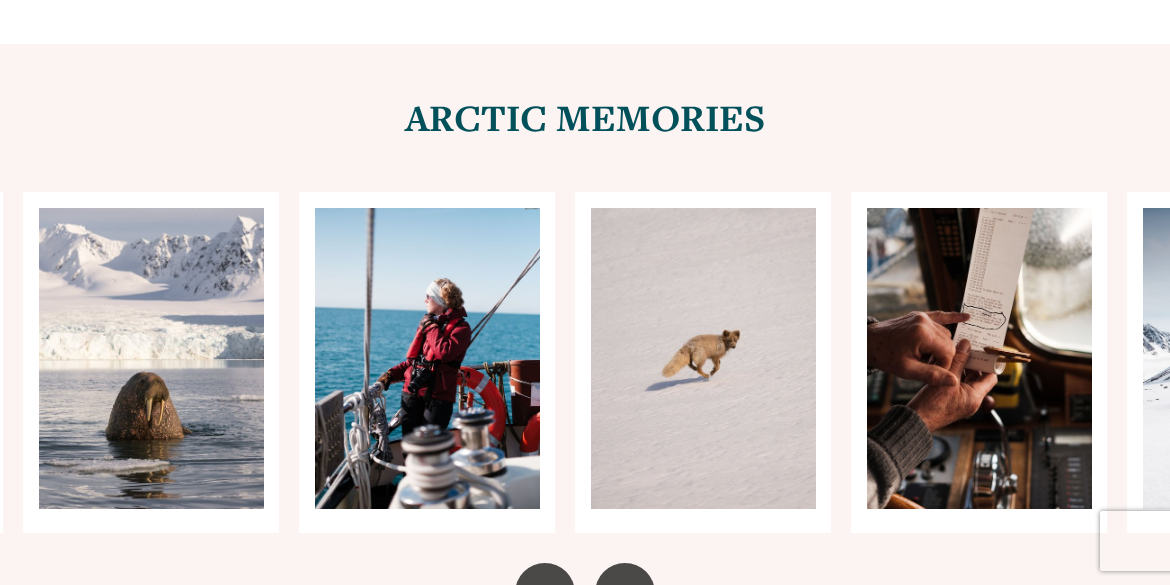 click 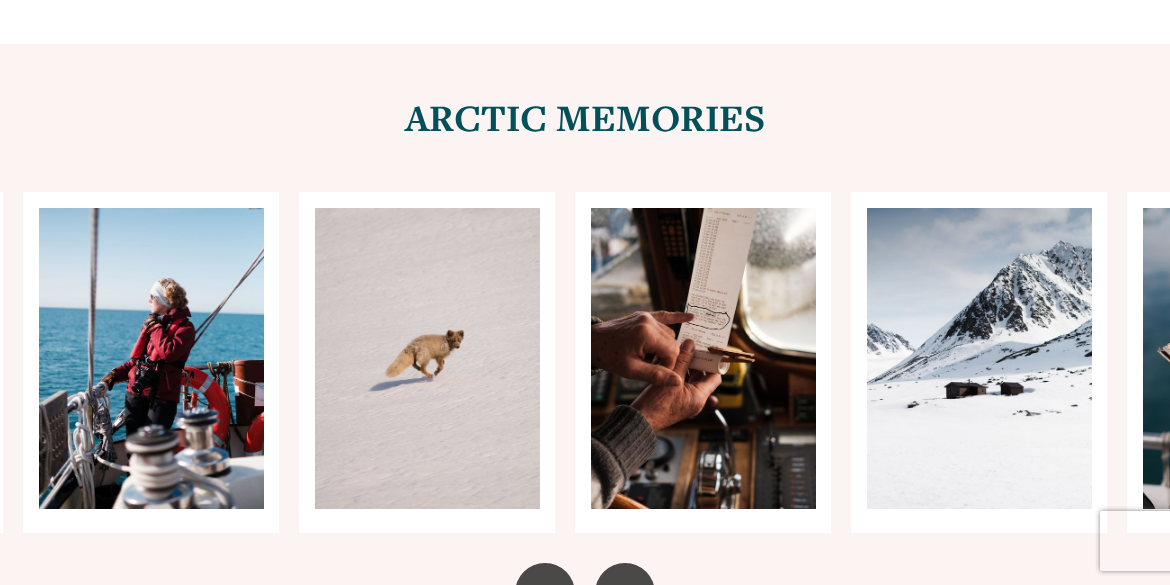 click 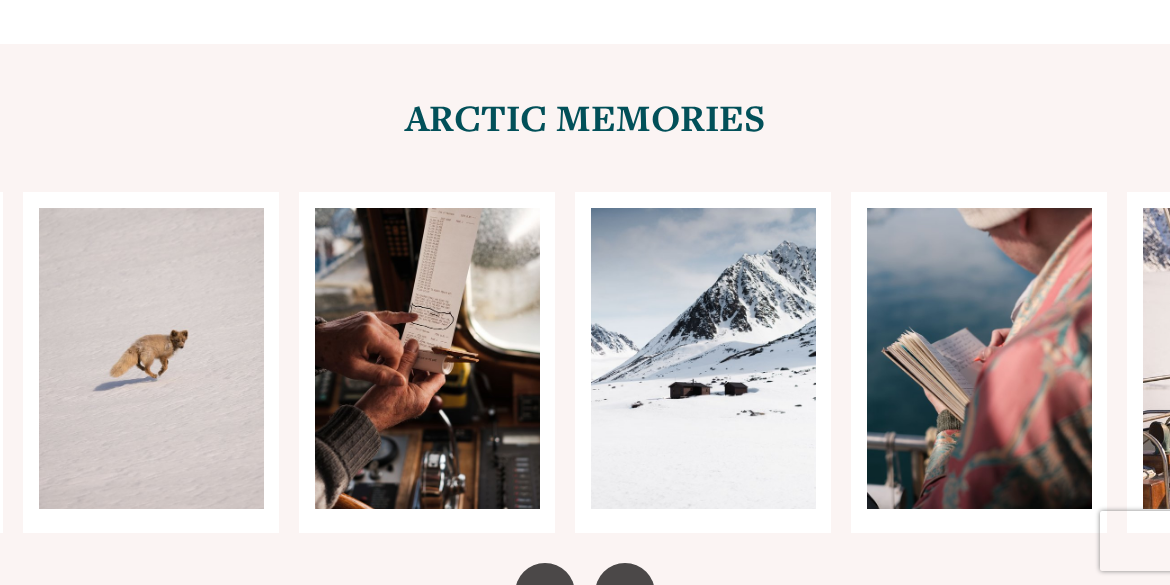 click 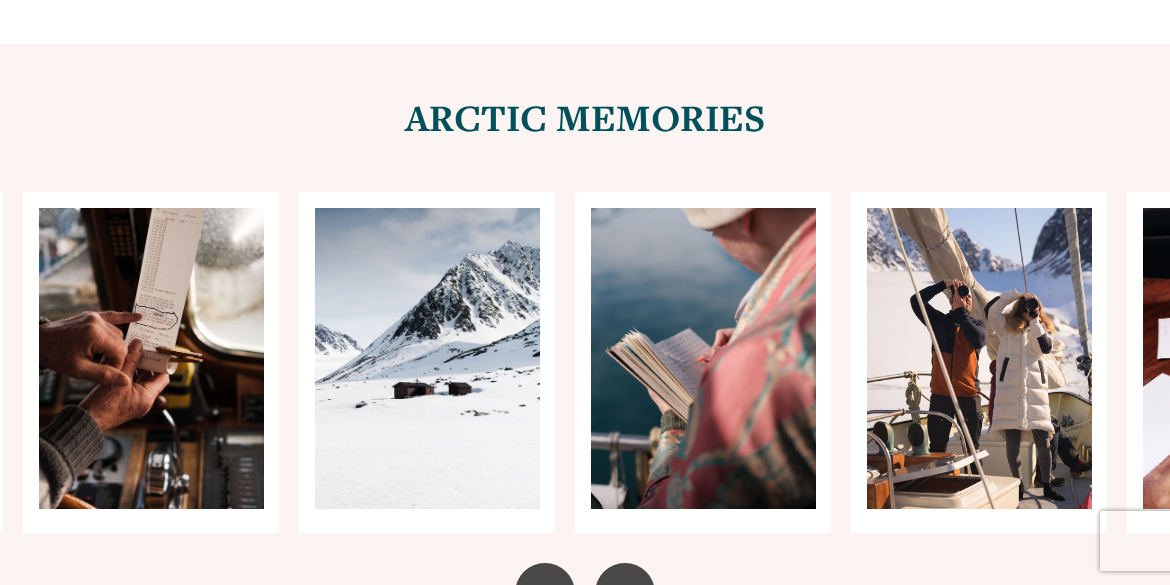 click 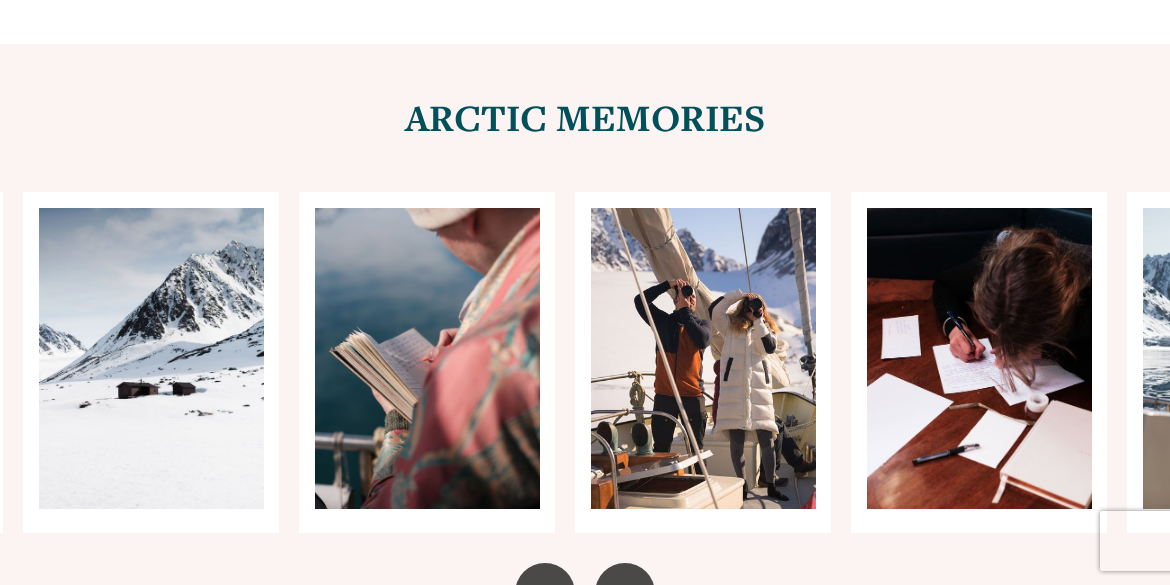 click 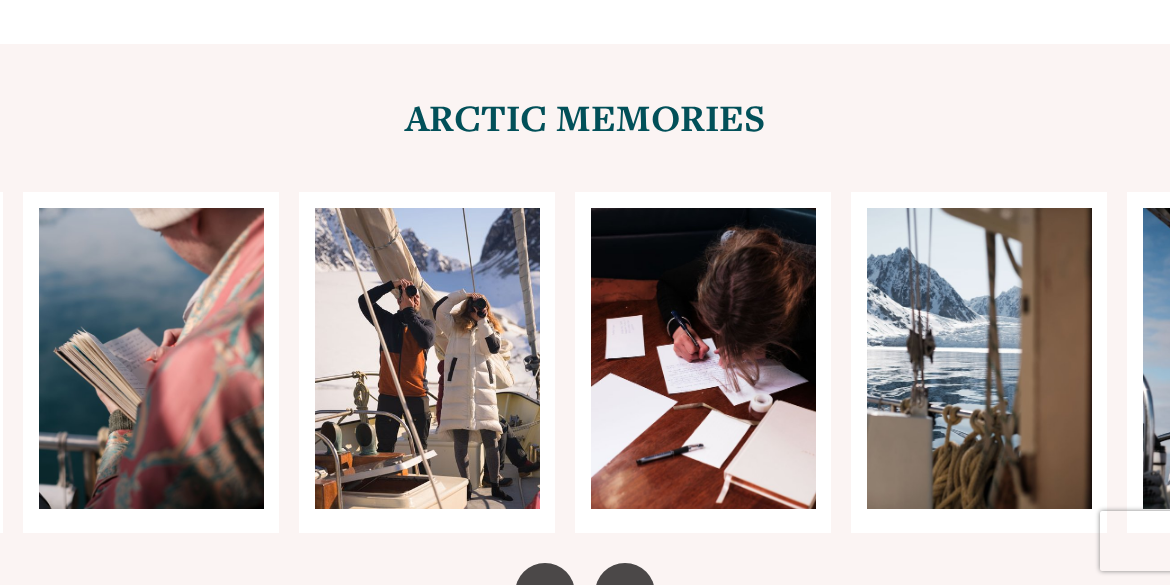click 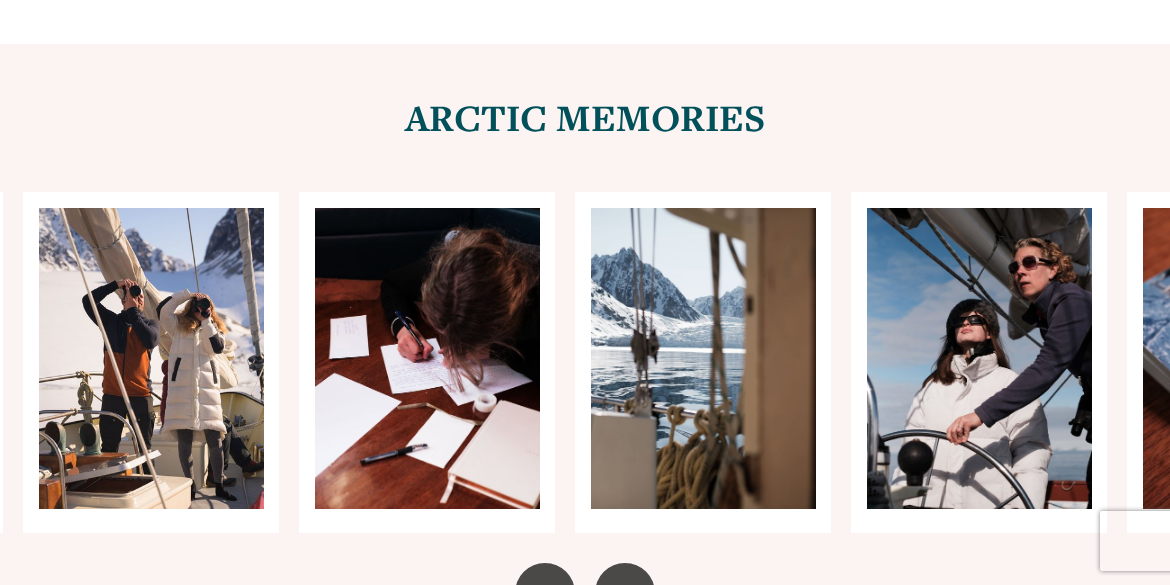 click 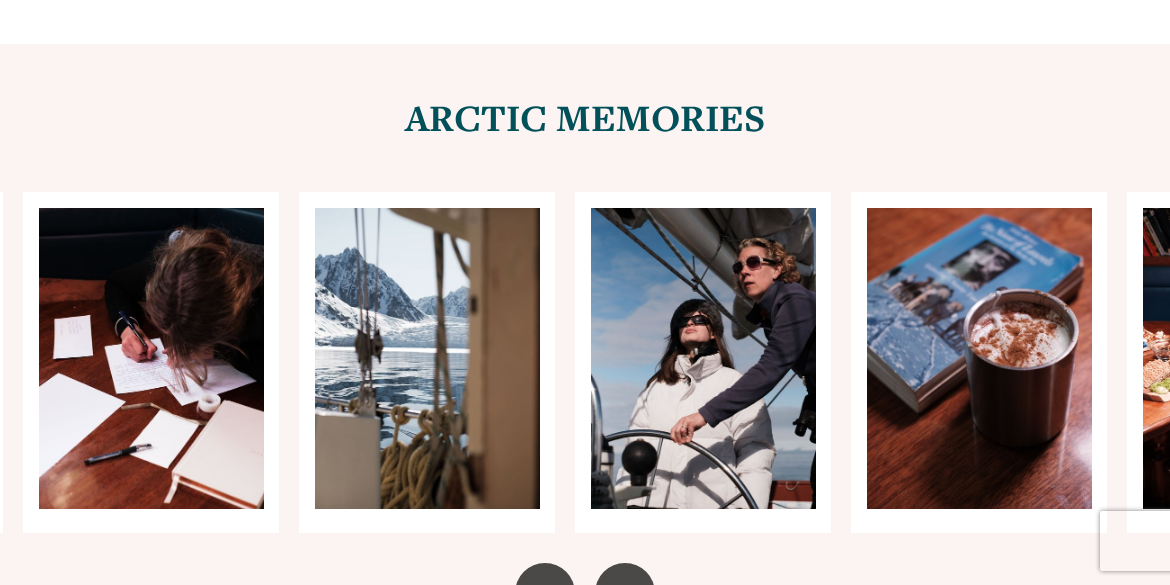 click 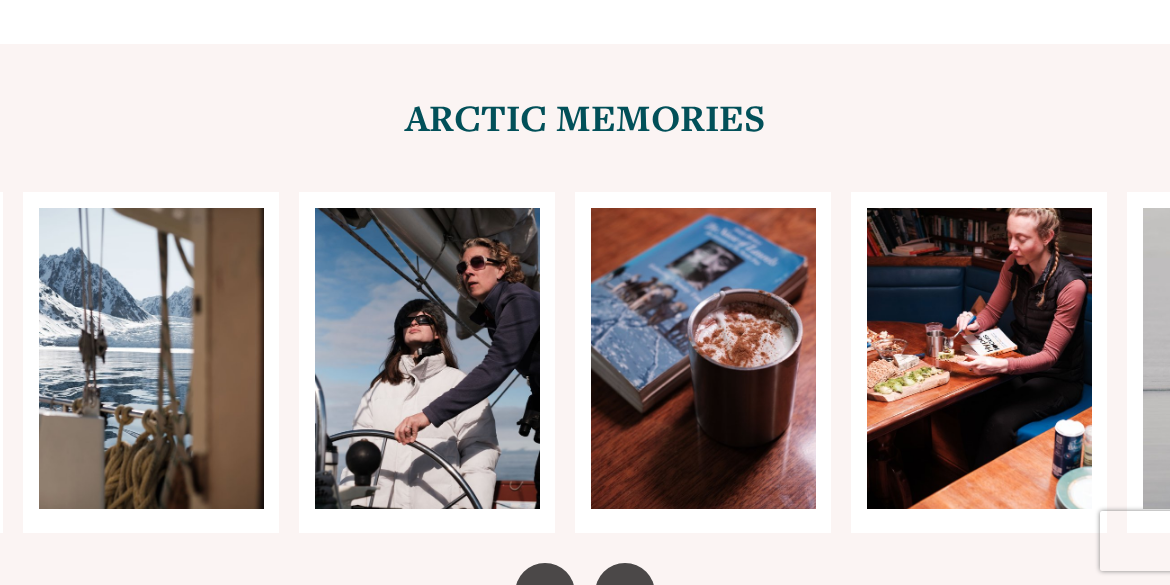 click 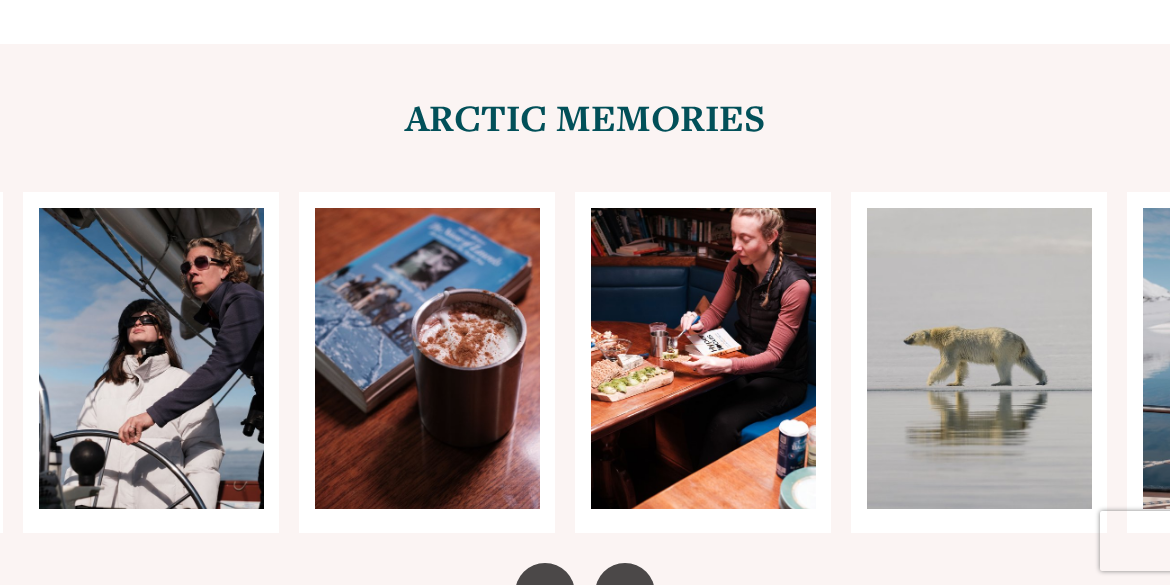click 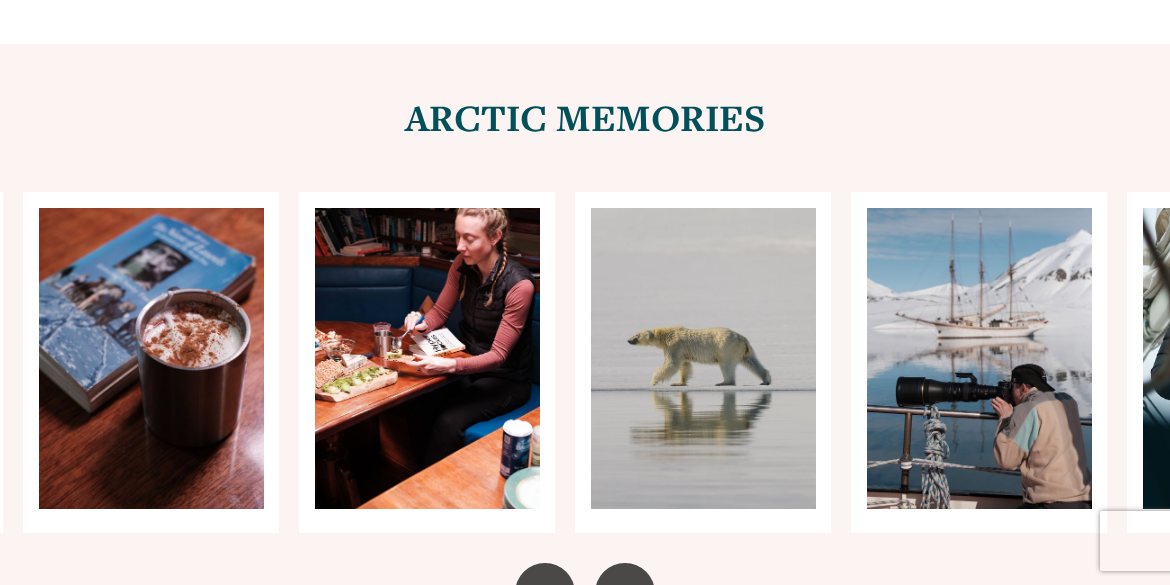 click 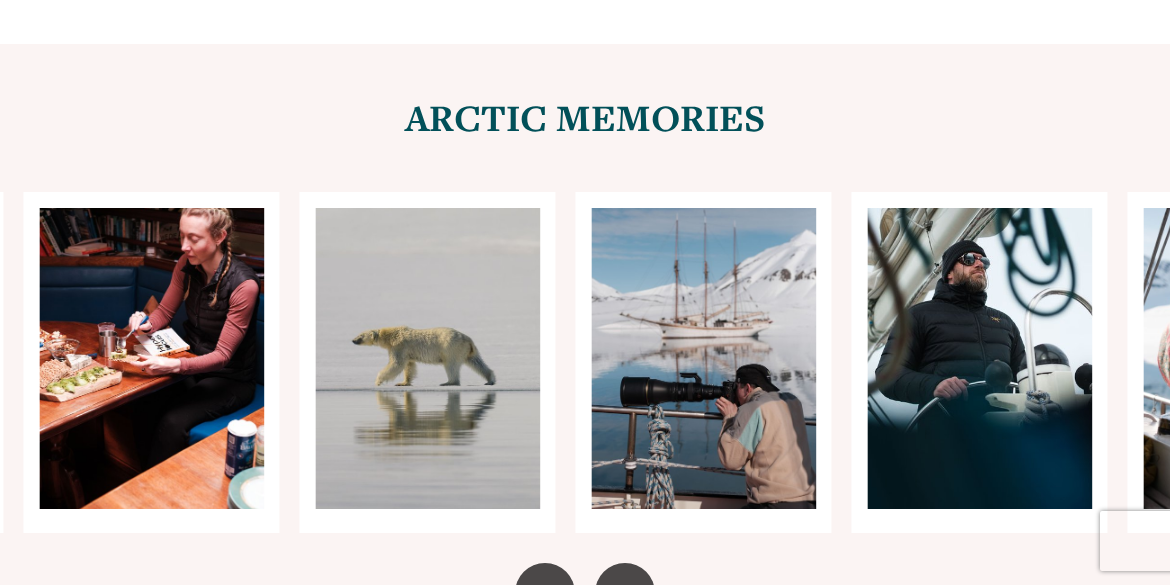 click 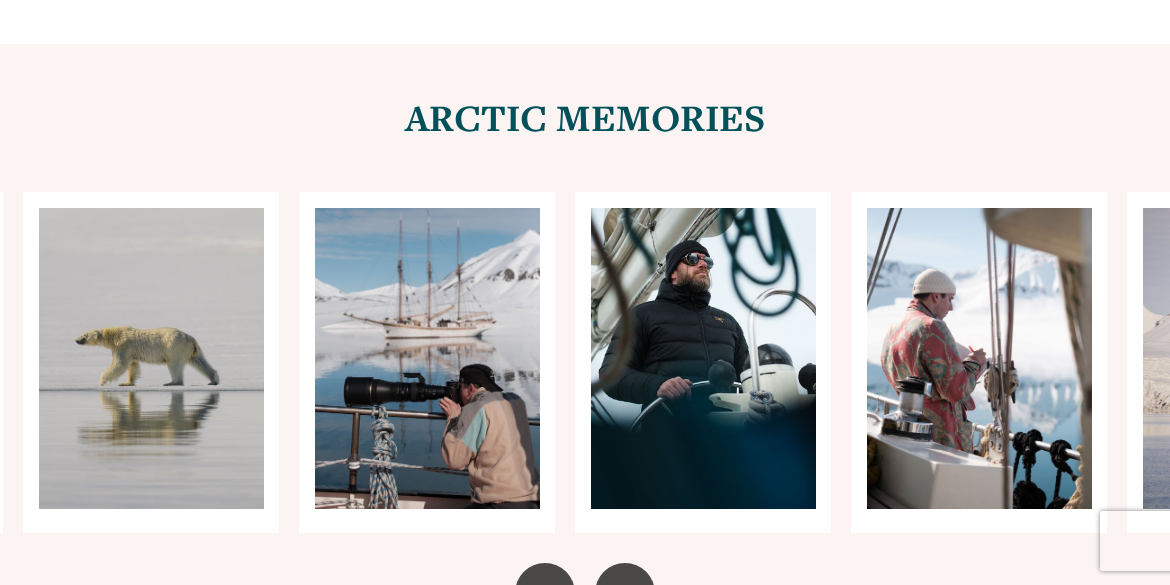 click 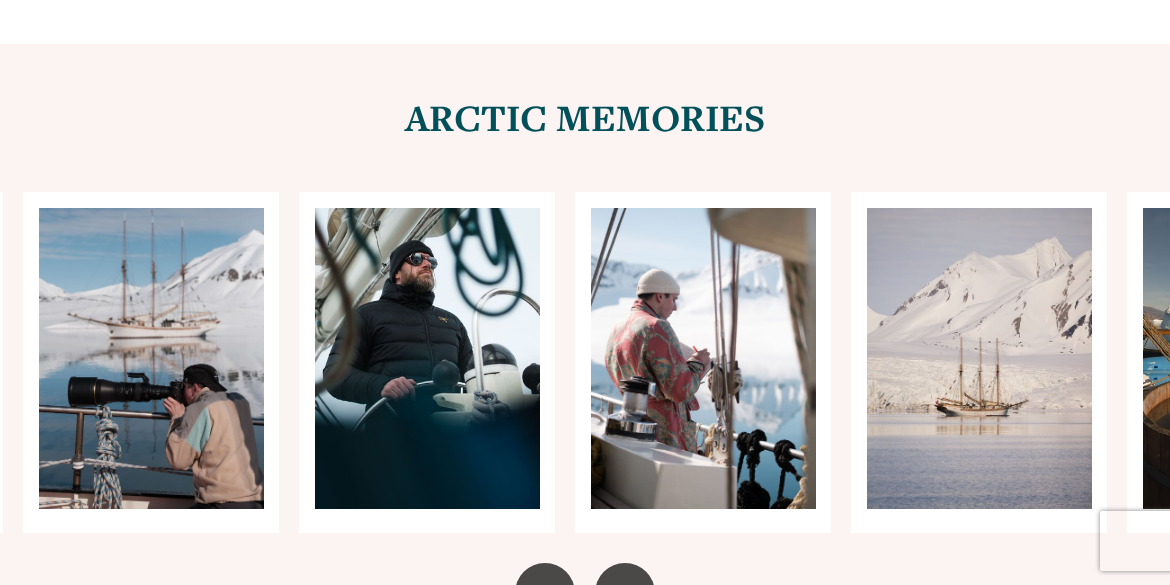click 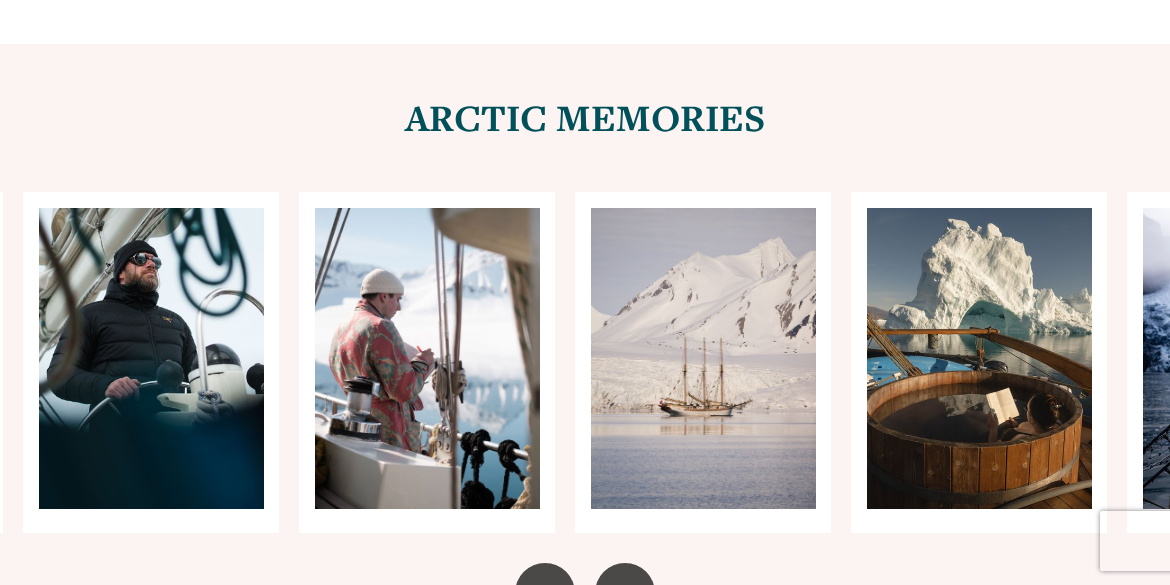 click 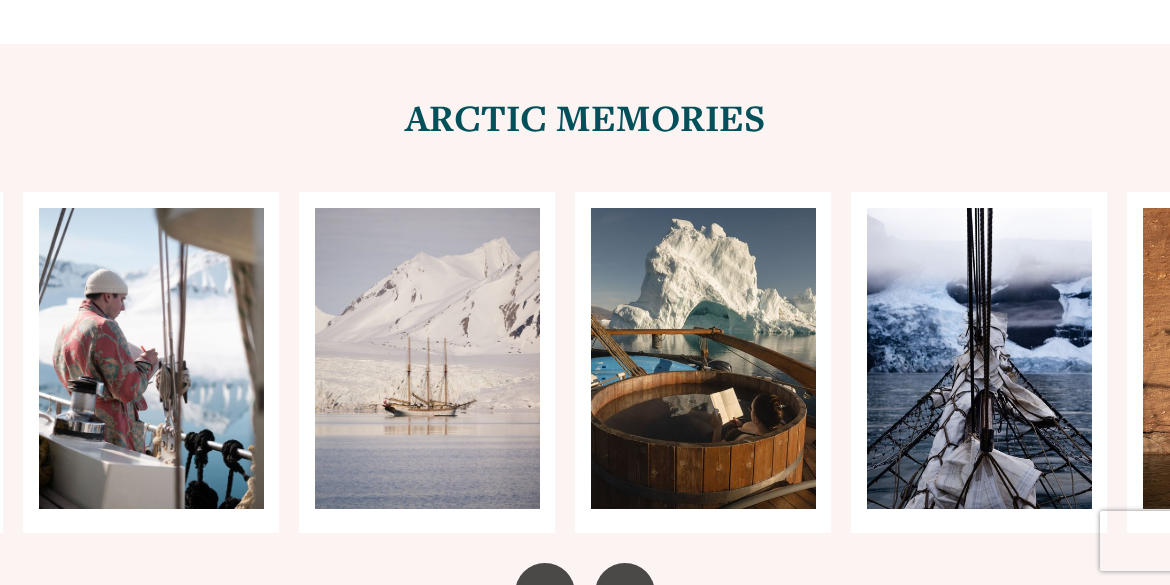 click 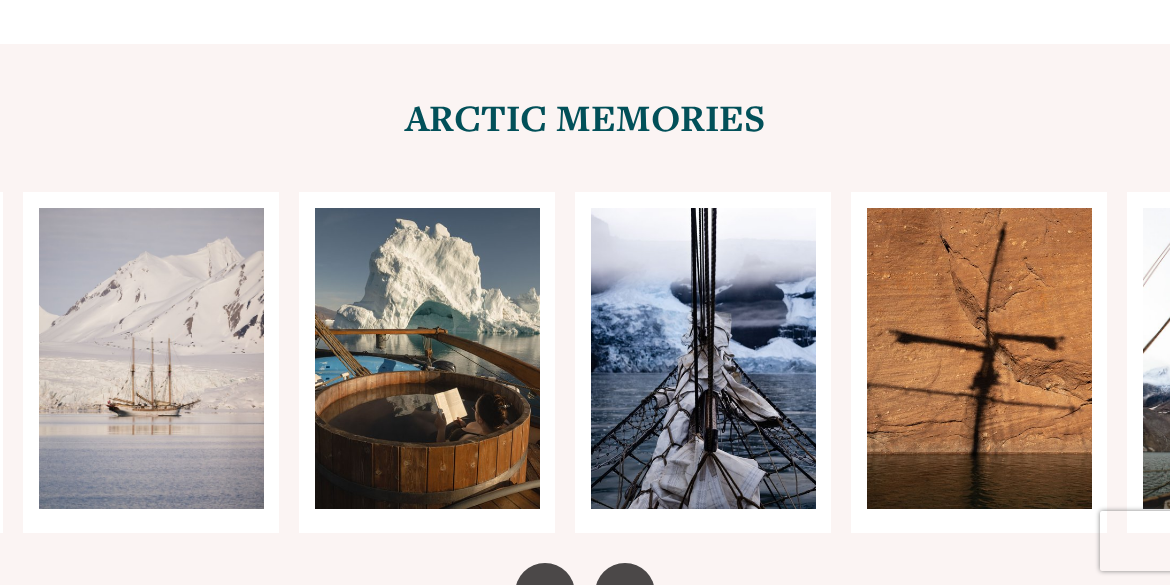 click 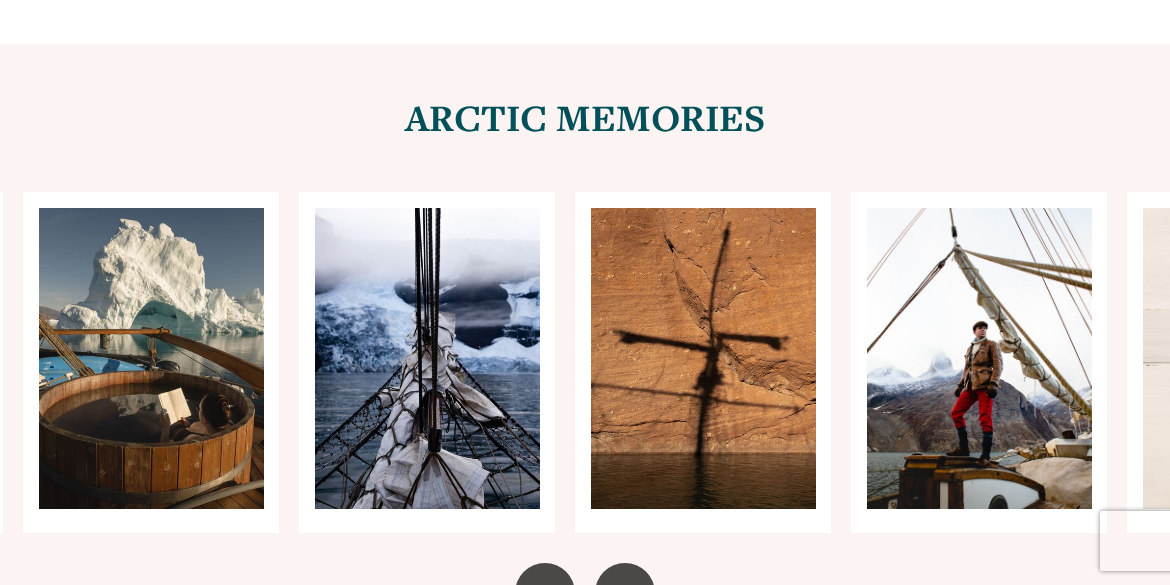click 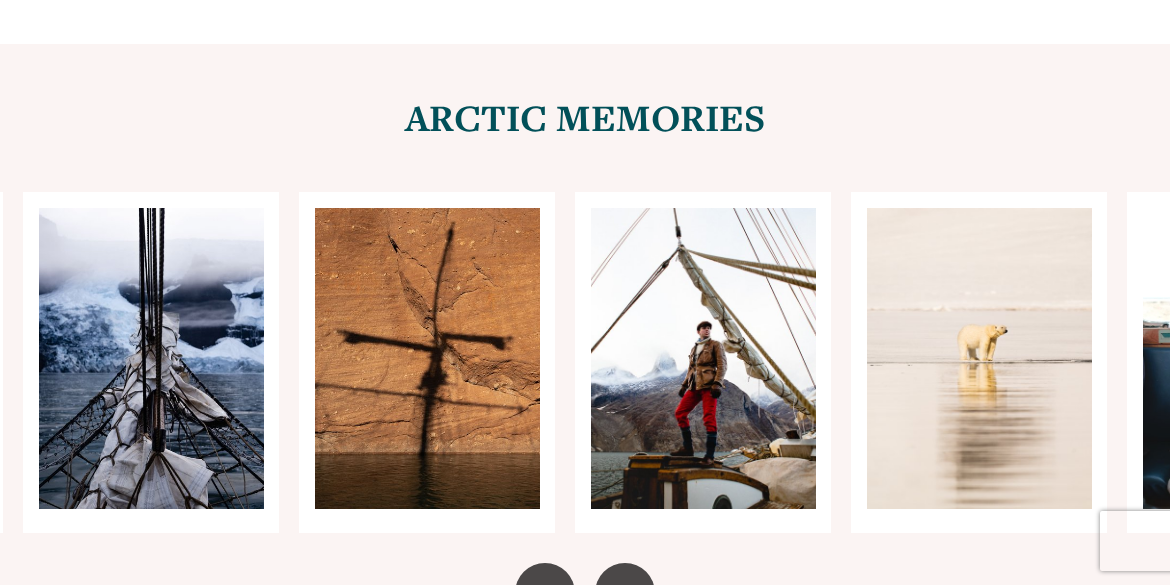 click 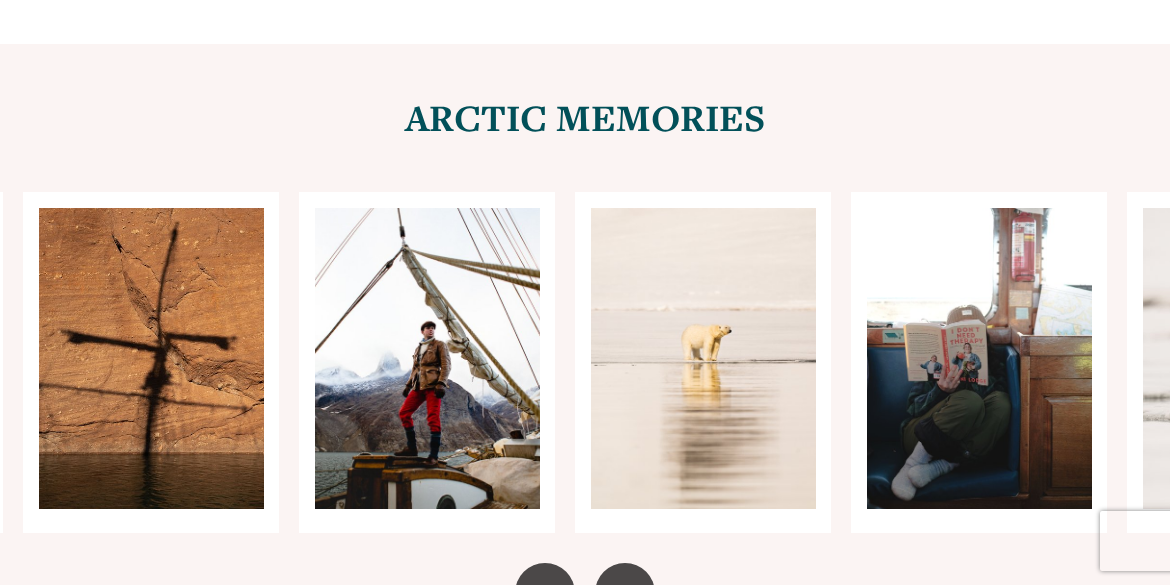 click 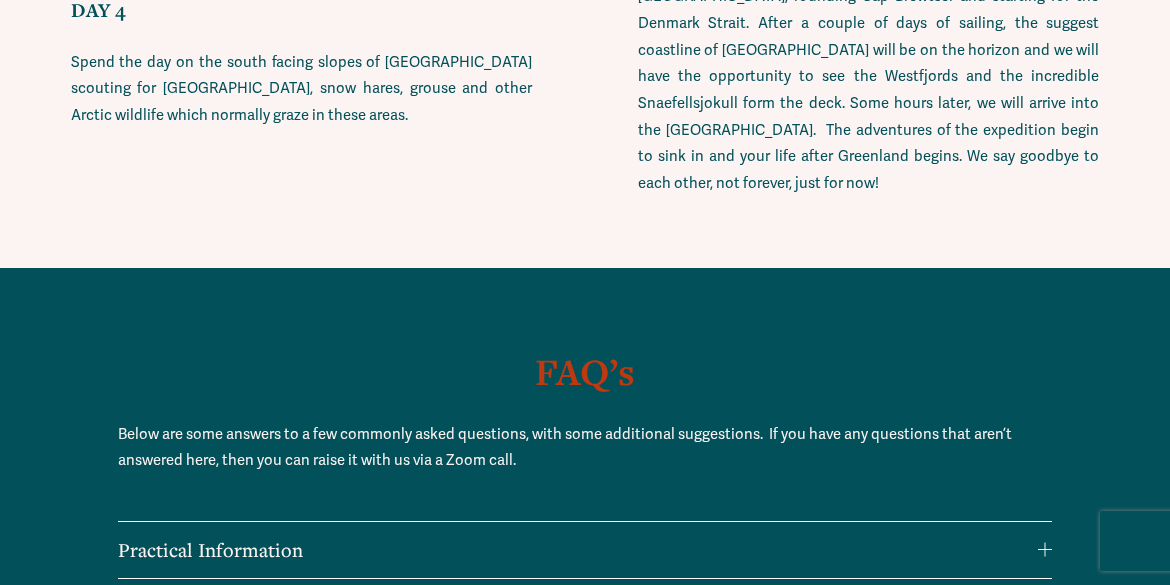scroll, scrollTop: 16370, scrollLeft: 0, axis: vertical 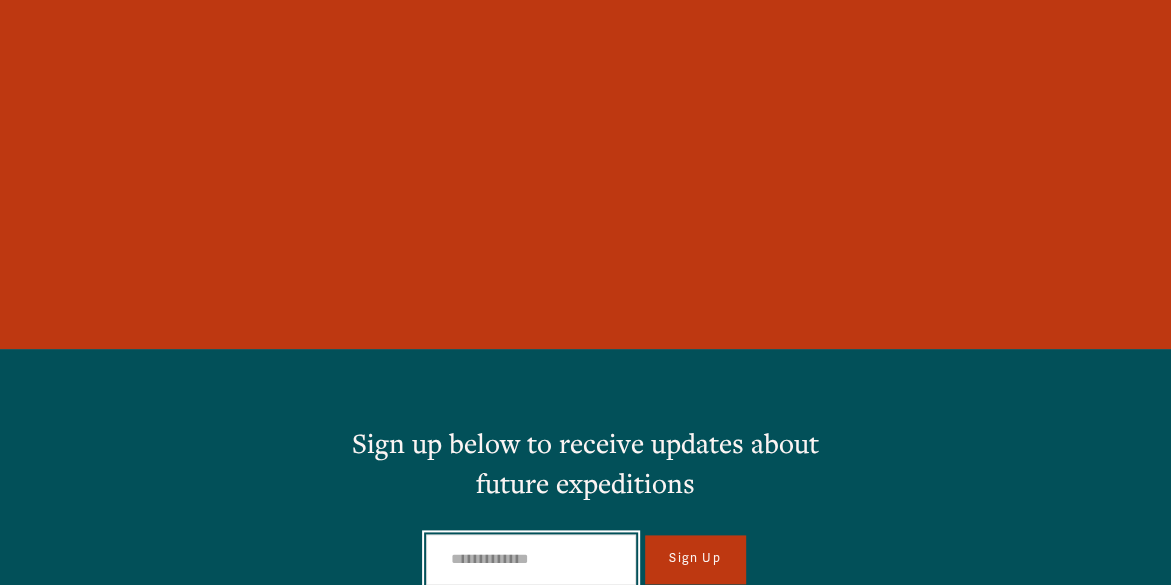 click on "Email Address" at bounding box center (531, 560) 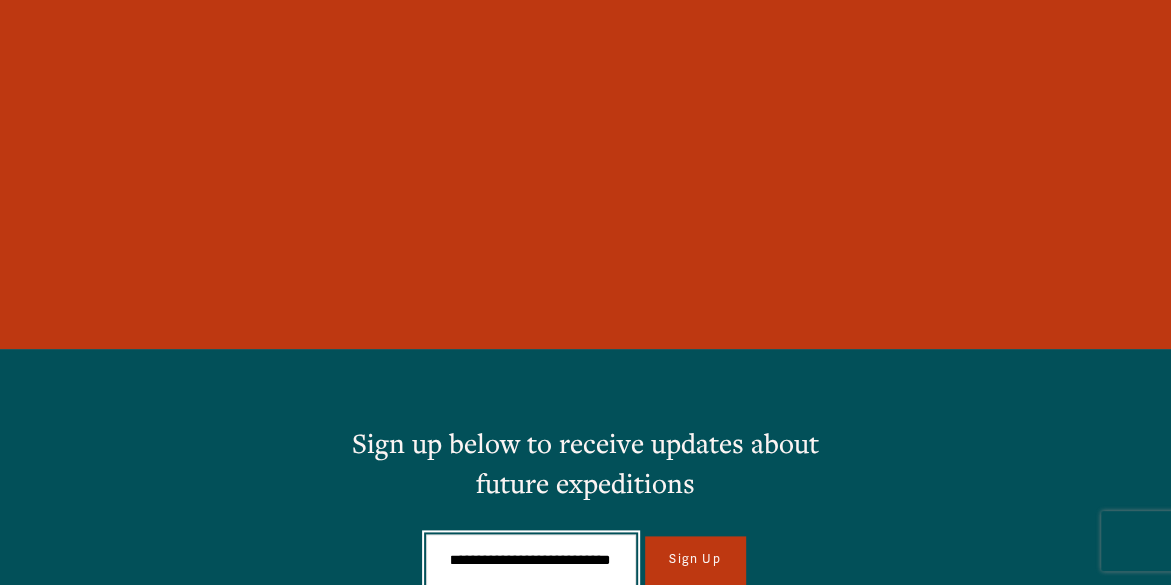 scroll, scrollTop: 0, scrollLeft: 41, axis: horizontal 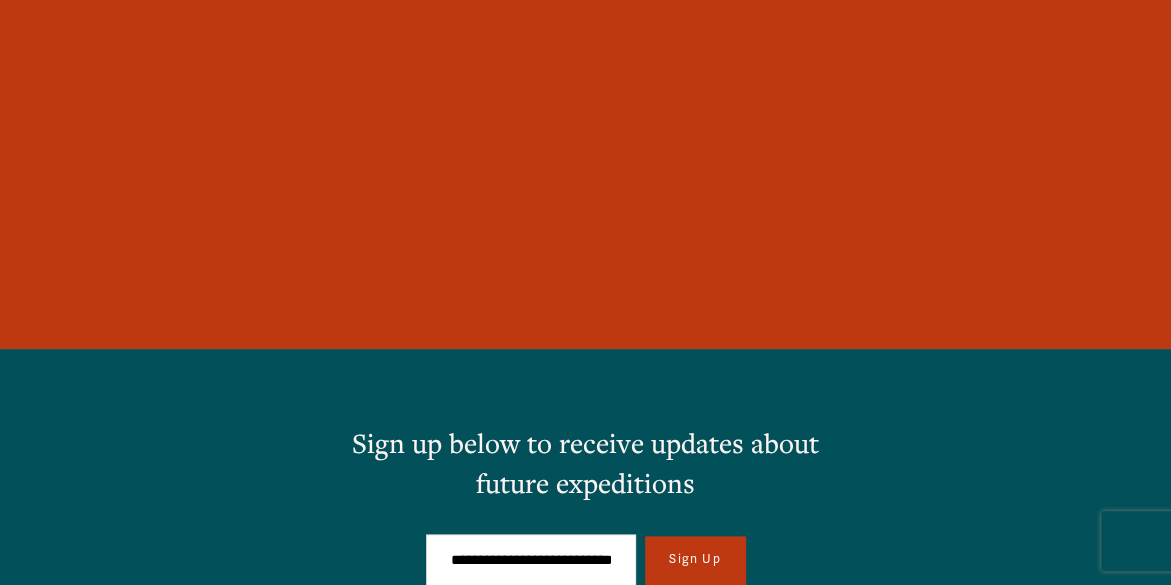 click on "Sign Up" at bounding box center [694, 560] 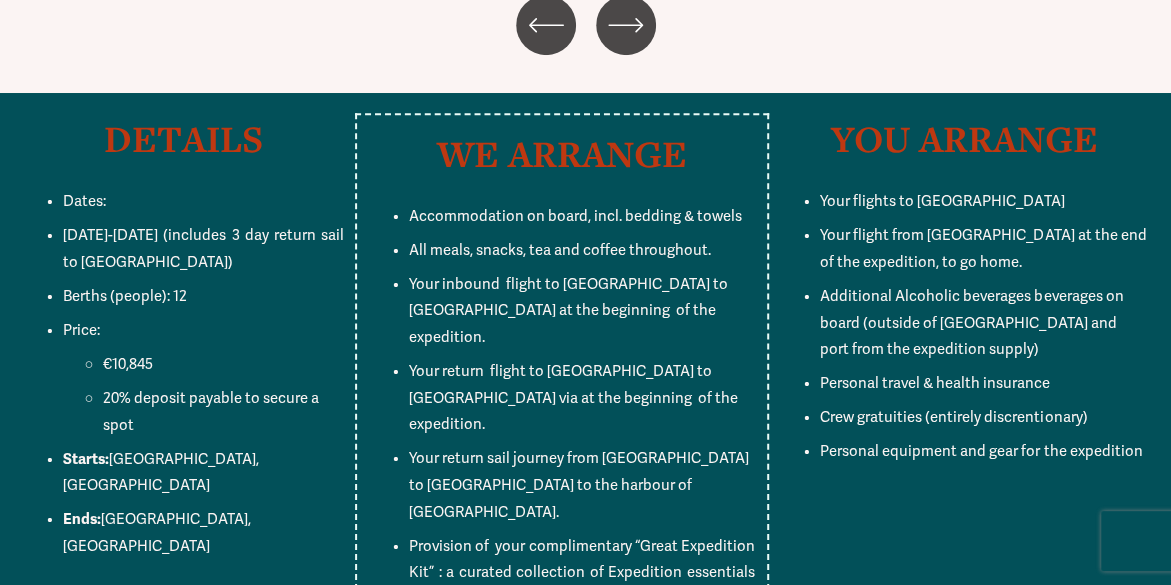 scroll, scrollTop: 10967, scrollLeft: 0, axis: vertical 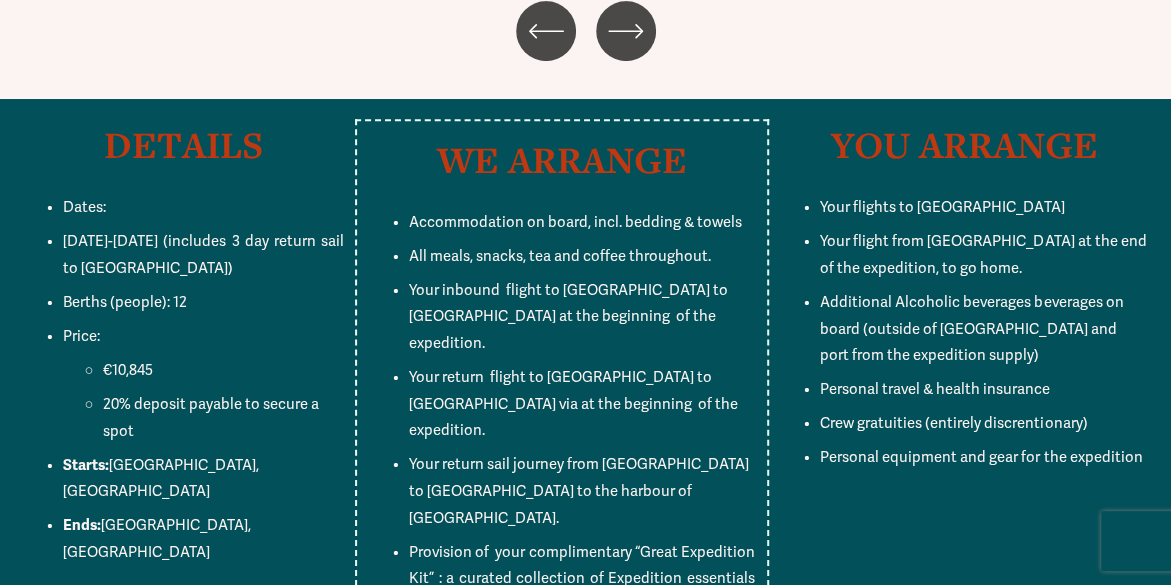 drag, startPoint x: 79, startPoint y: 144, endPoint x: 82, endPoint y: 132, distance: 12.369317 